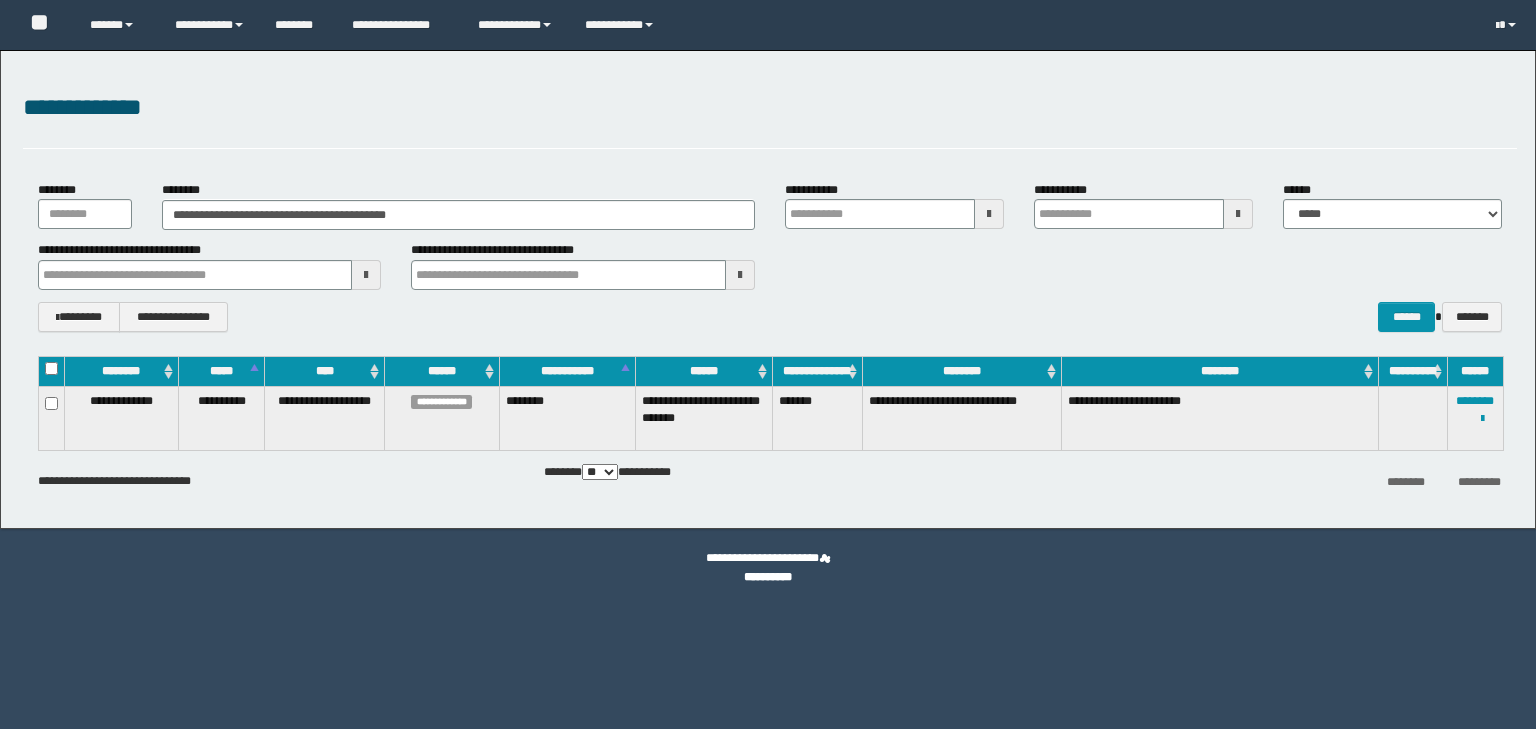 scroll, scrollTop: 0, scrollLeft: 0, axis: both 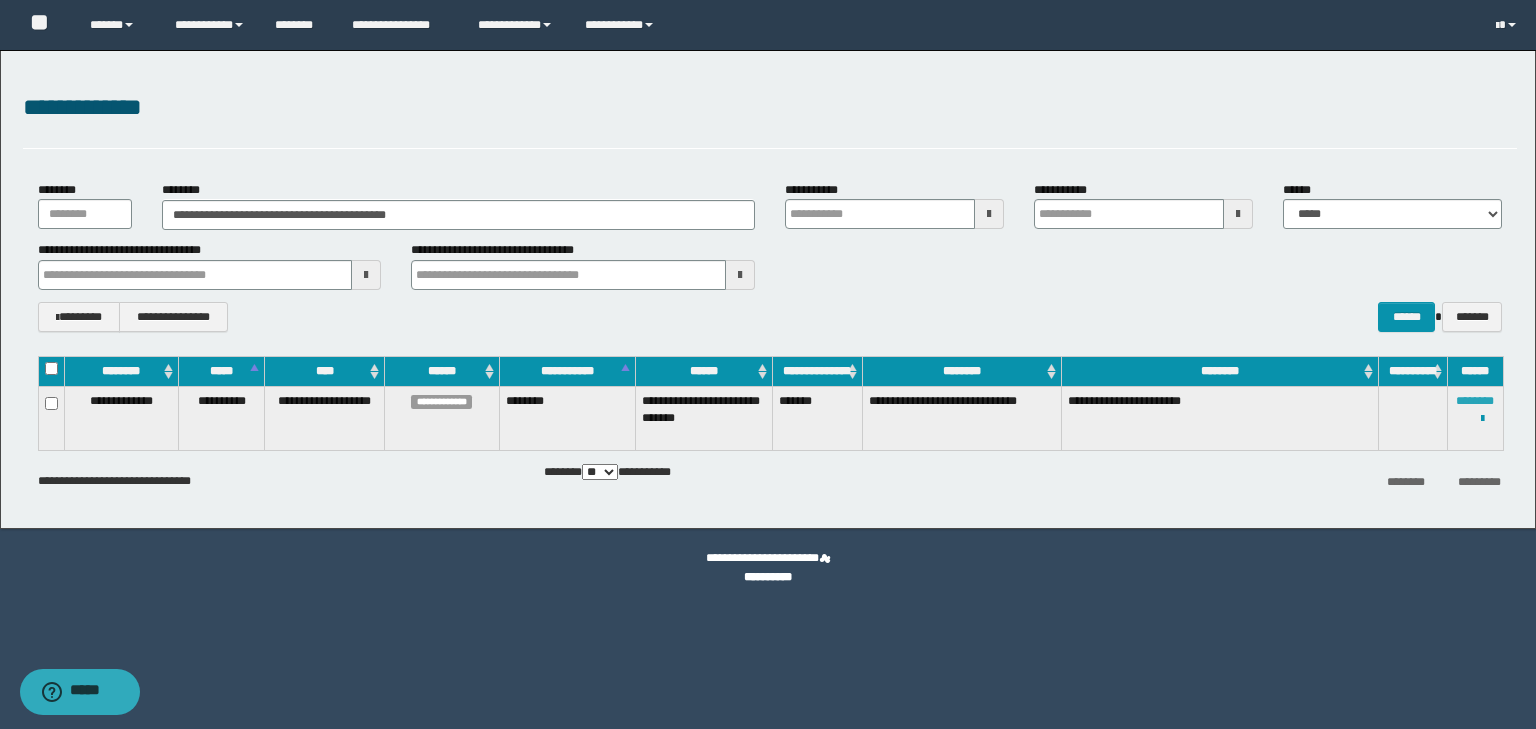 click on "********" at bounding box center [1475, 401] 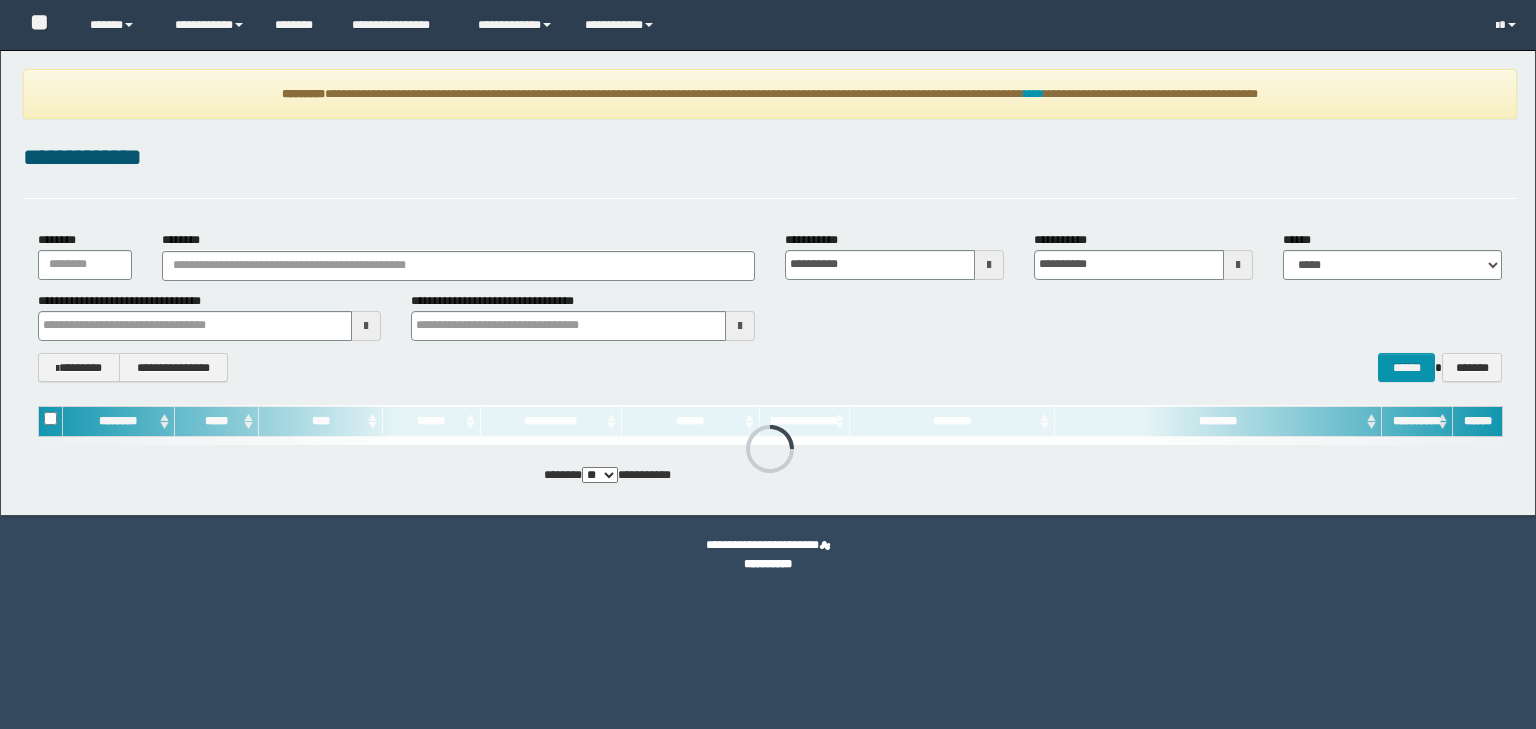 scroll, scrollTop: 0, scrollLeft: 0, axis: both 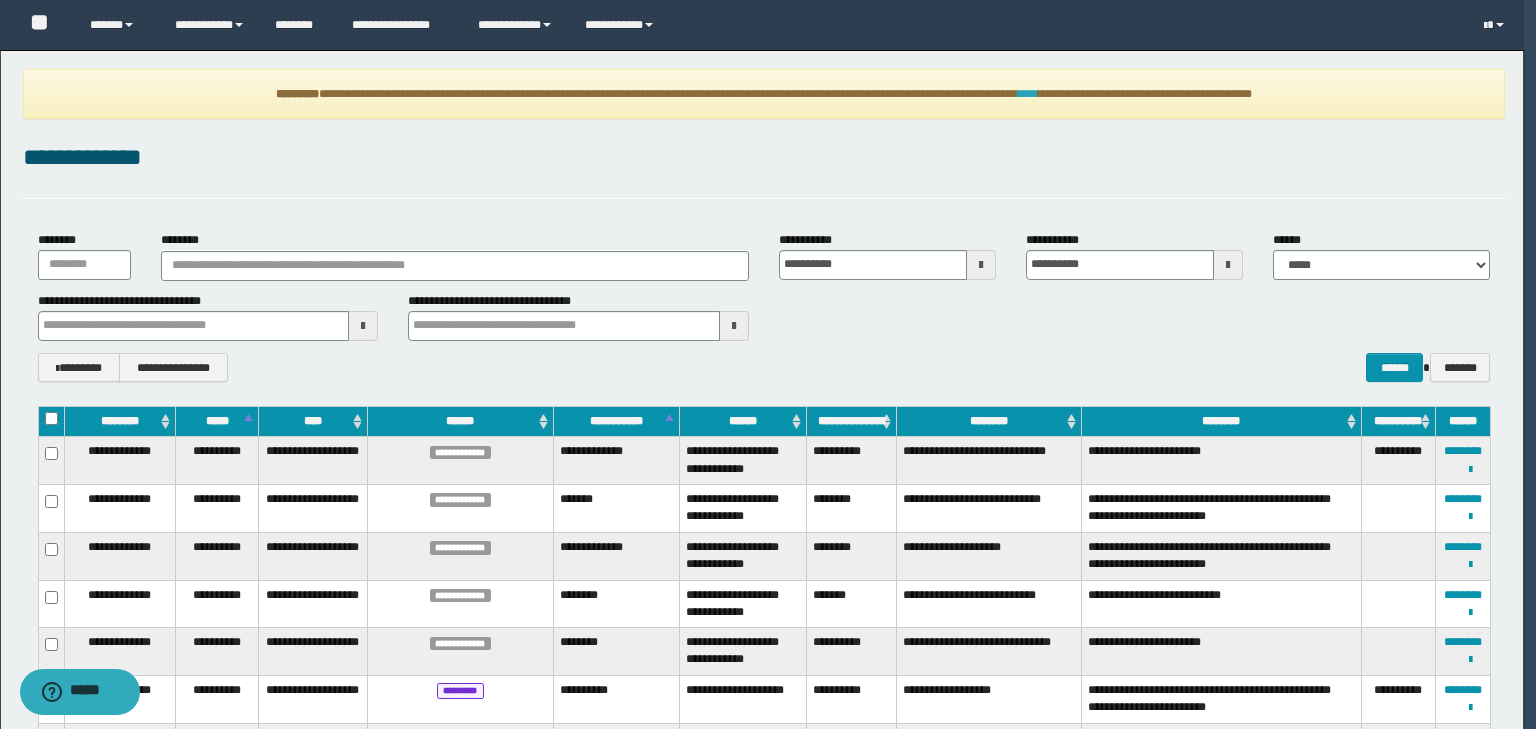 click on "****" at bounding box center (1028, 94) 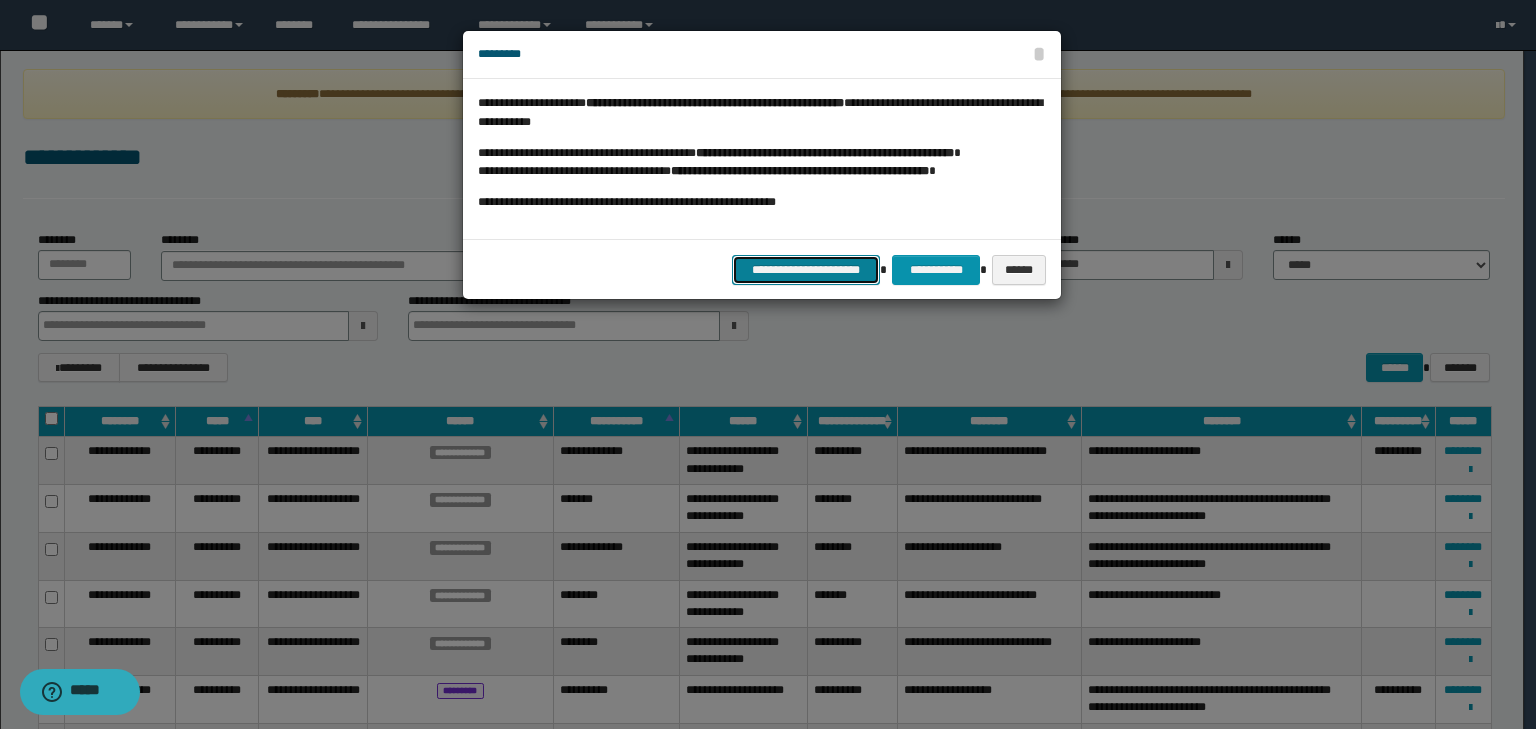 click on "**********" at bounding box center [806, 270] 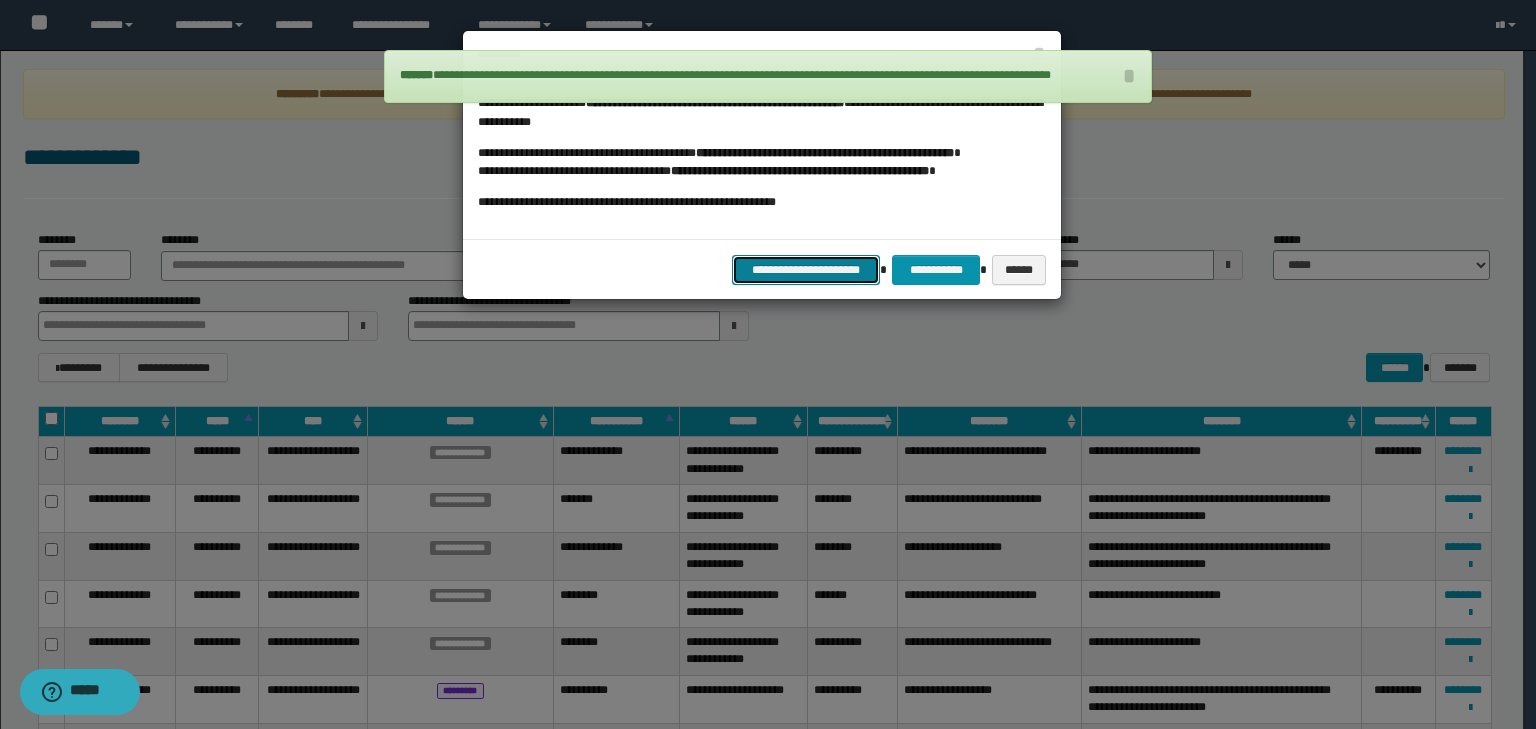 click on "**********" at bounding box center (806, 270) 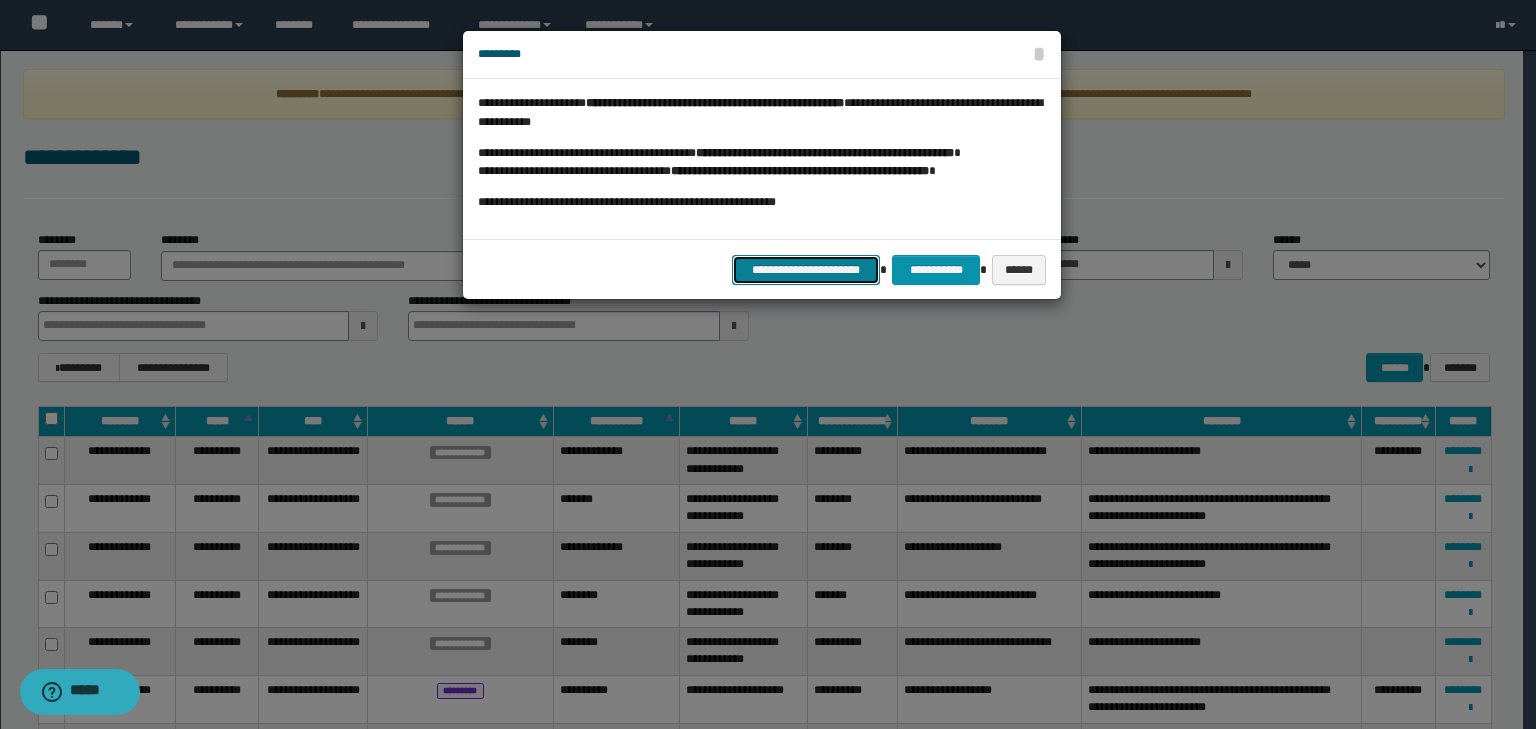 click on "**********" at bounding box center (806, 270) 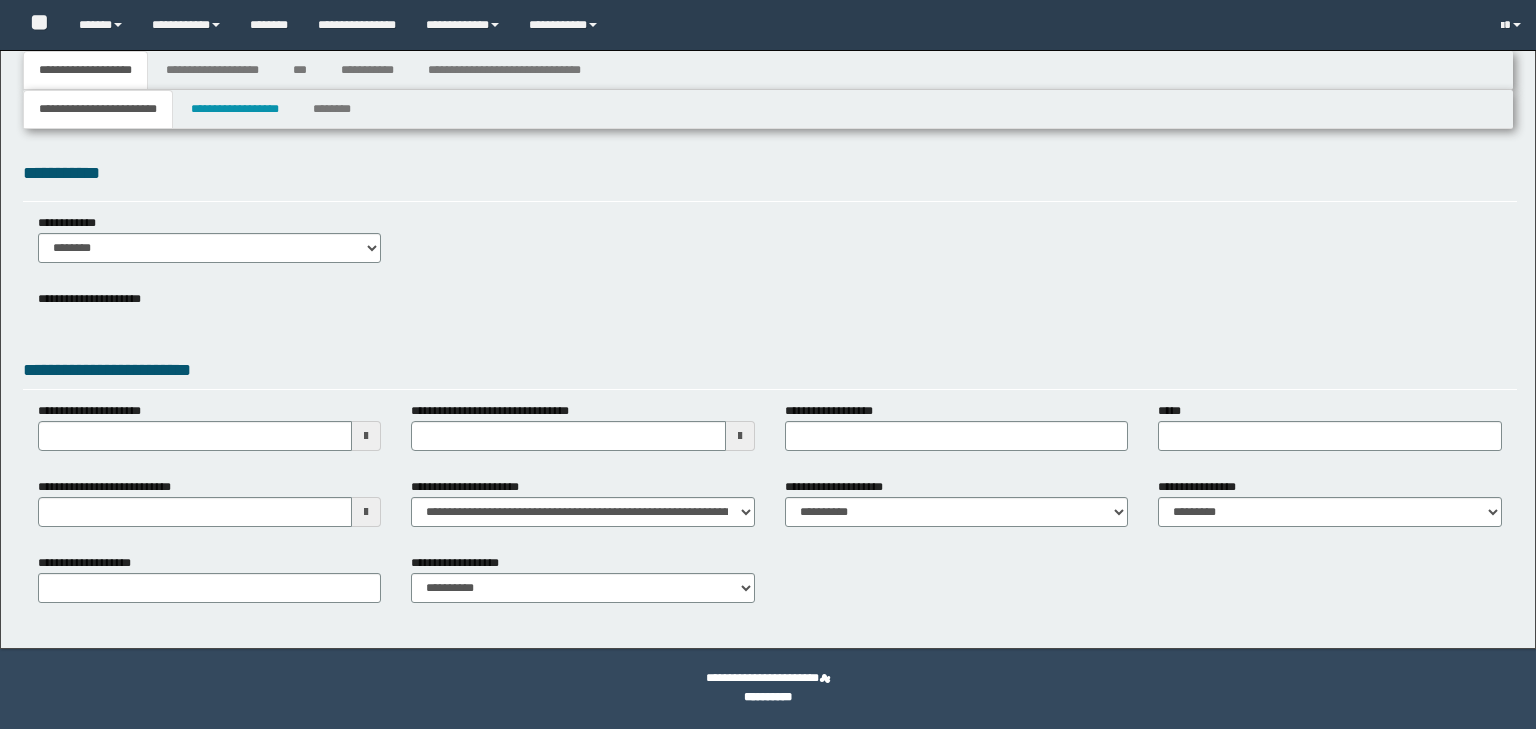 type 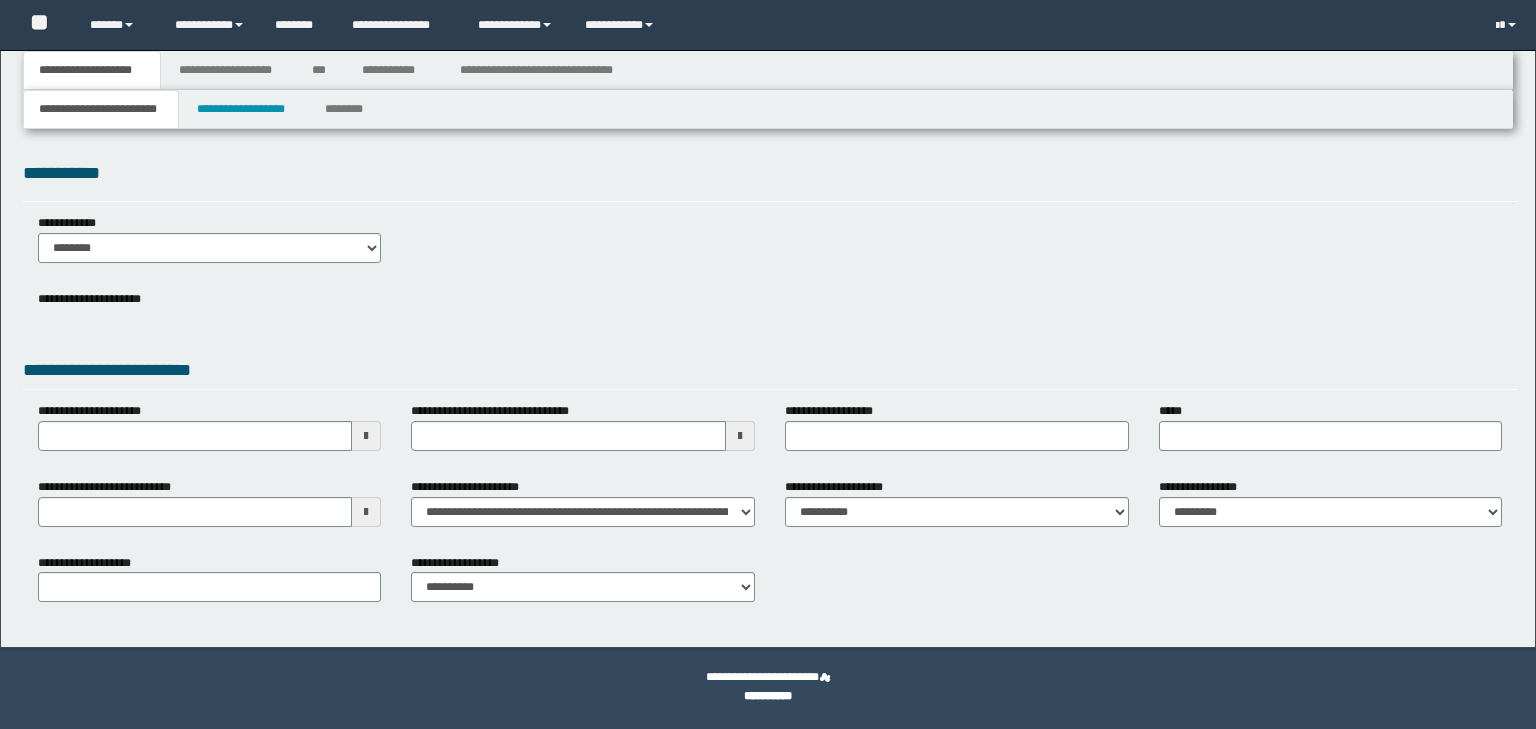 scroll, scrollTop: 0, scrollLeft: 0, axis: both 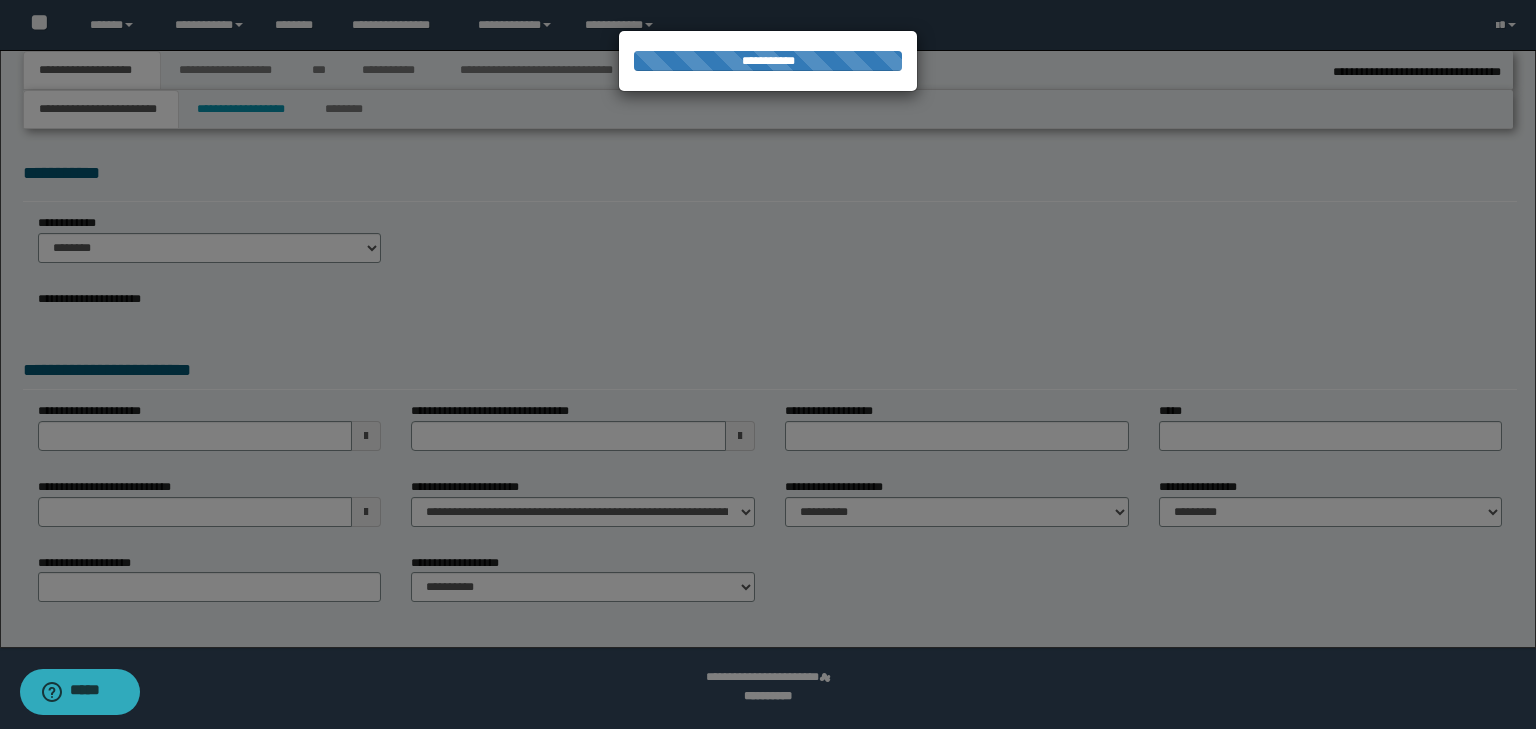 type on "**********" 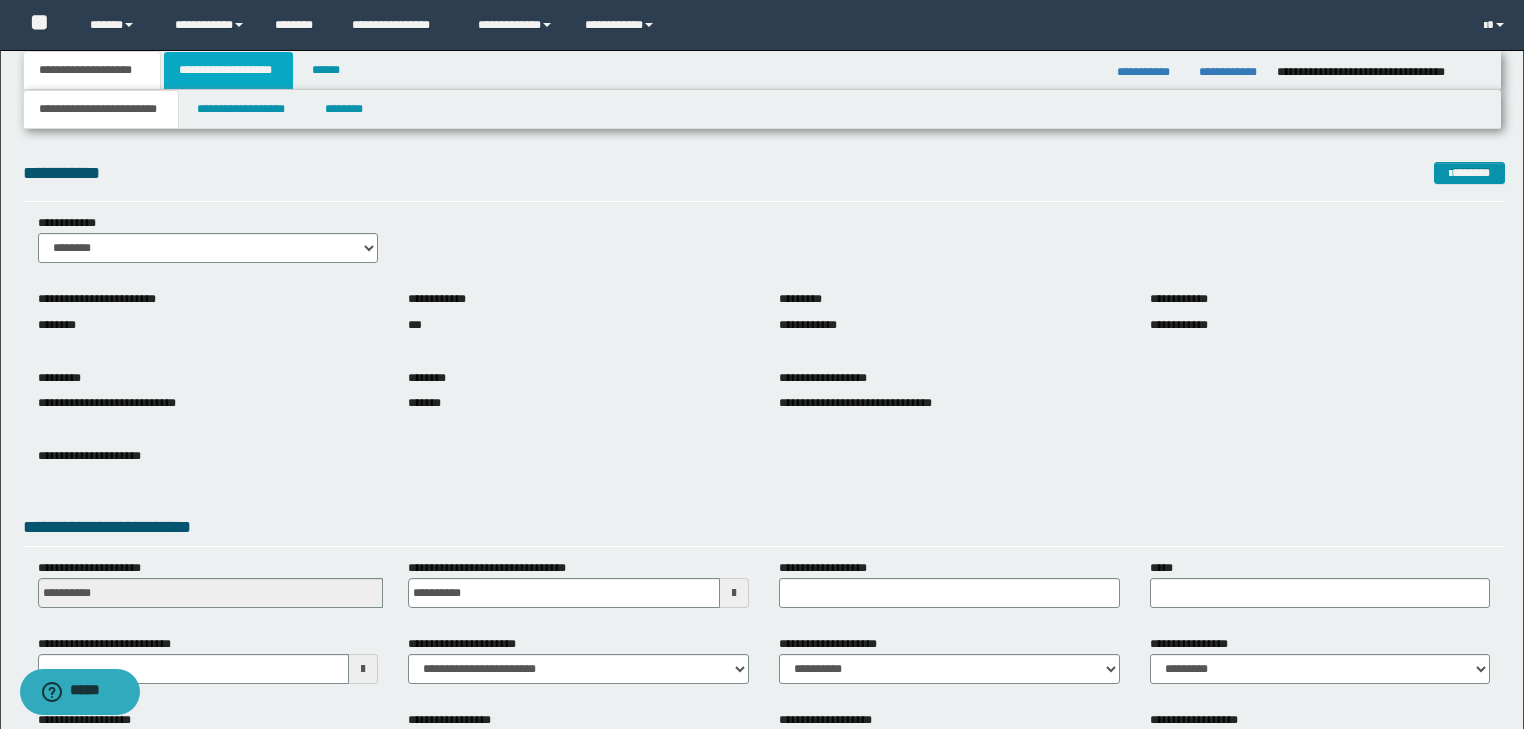click on "**********" at bounding box center [228, 70] 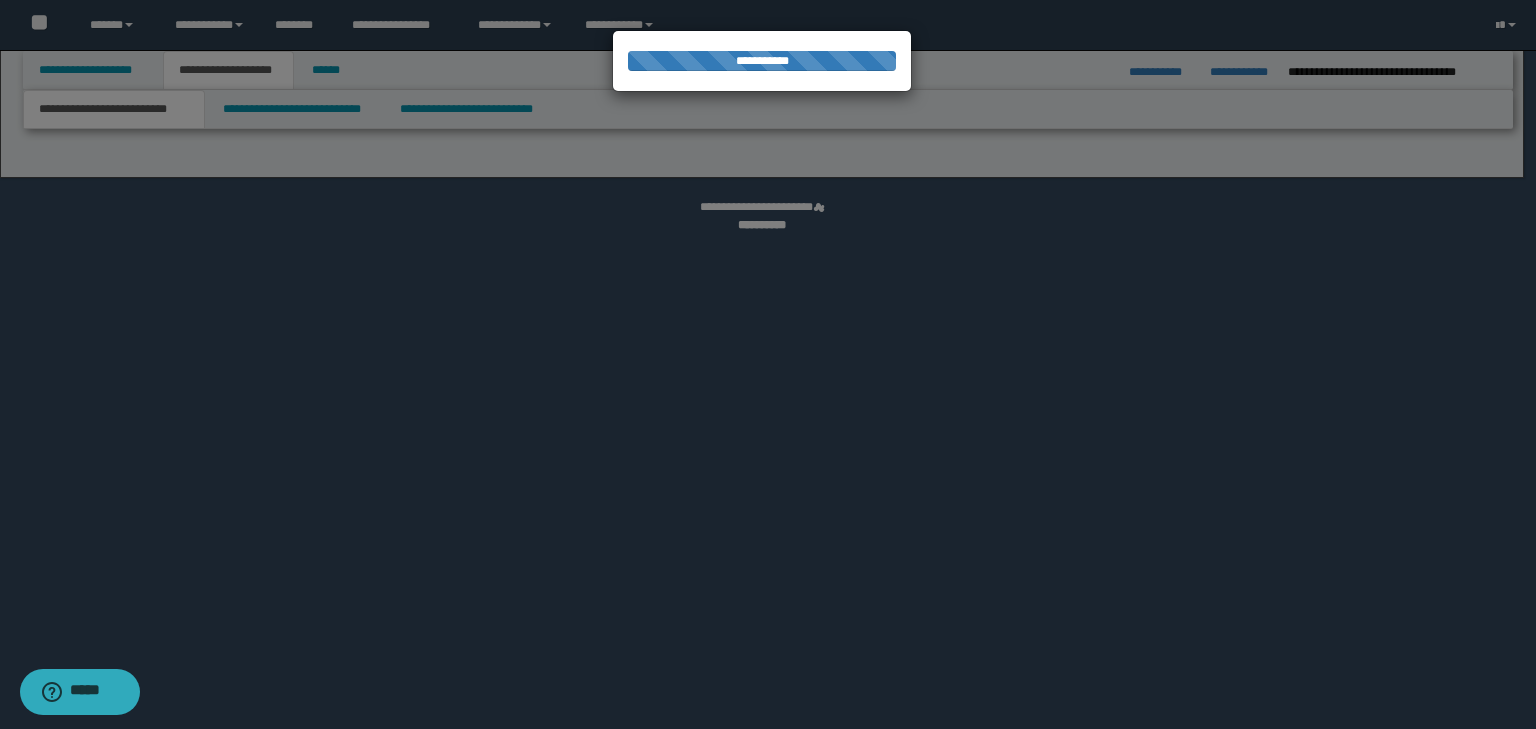 click at bounding box center [768, 364] 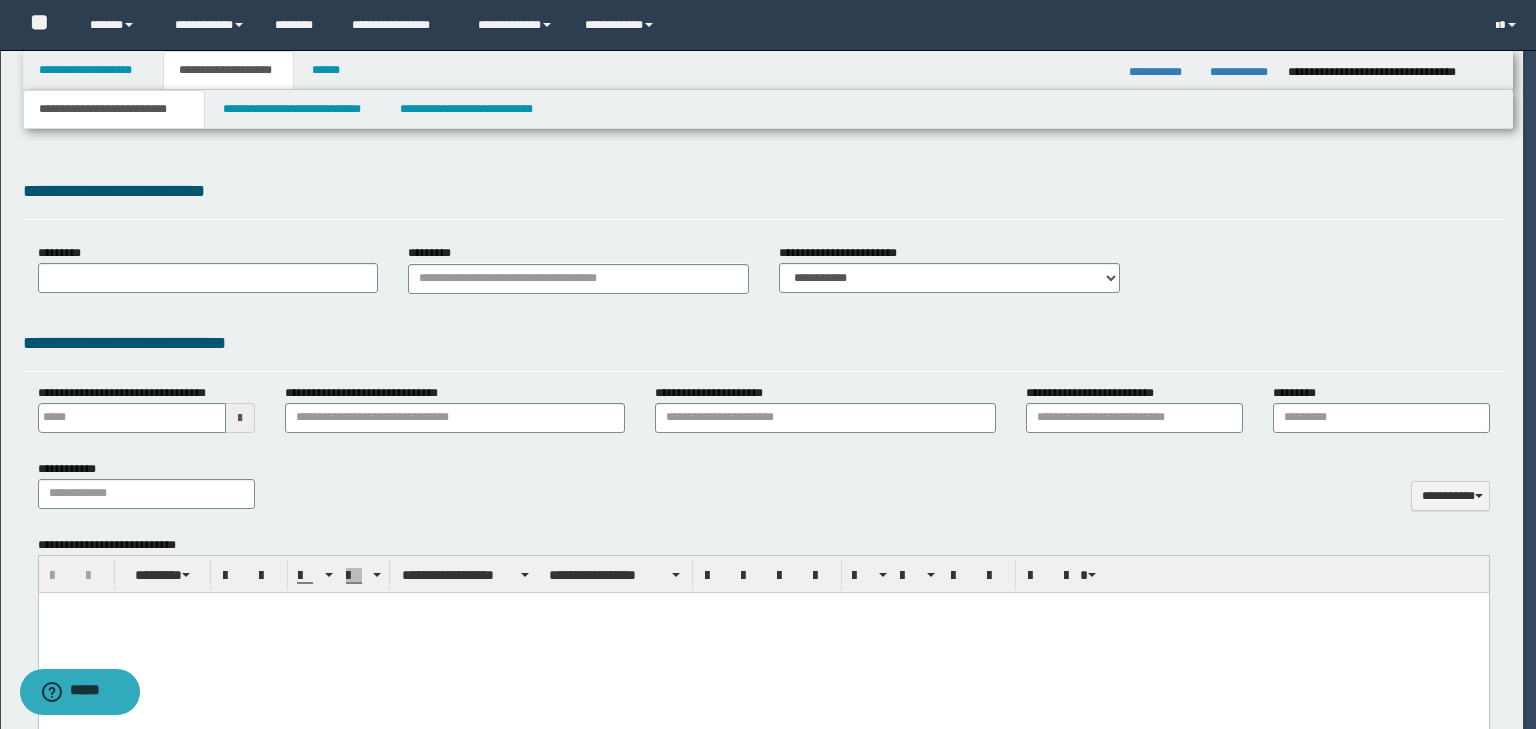 type 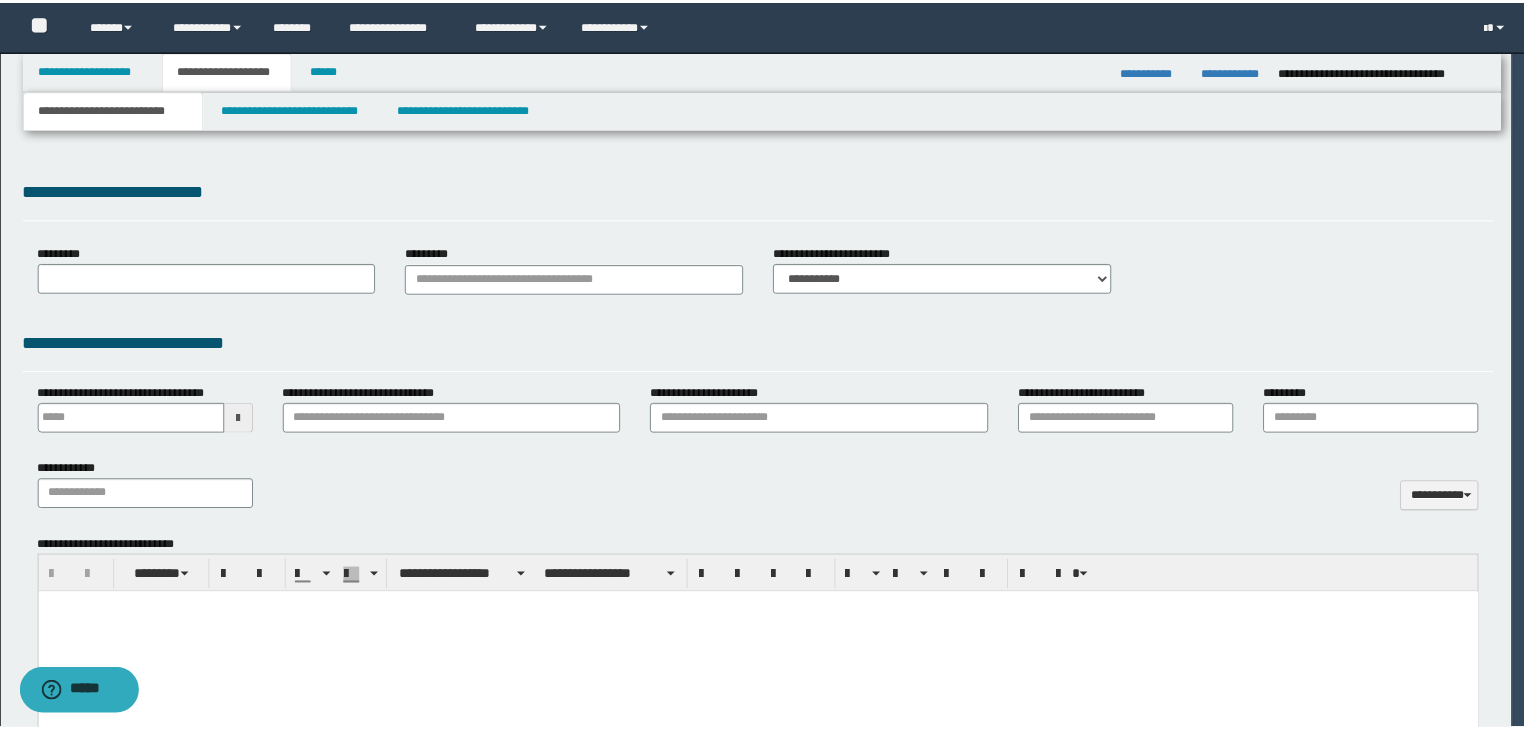 scroll, scrollTop: 0, scrollLeft: 0, axis: both 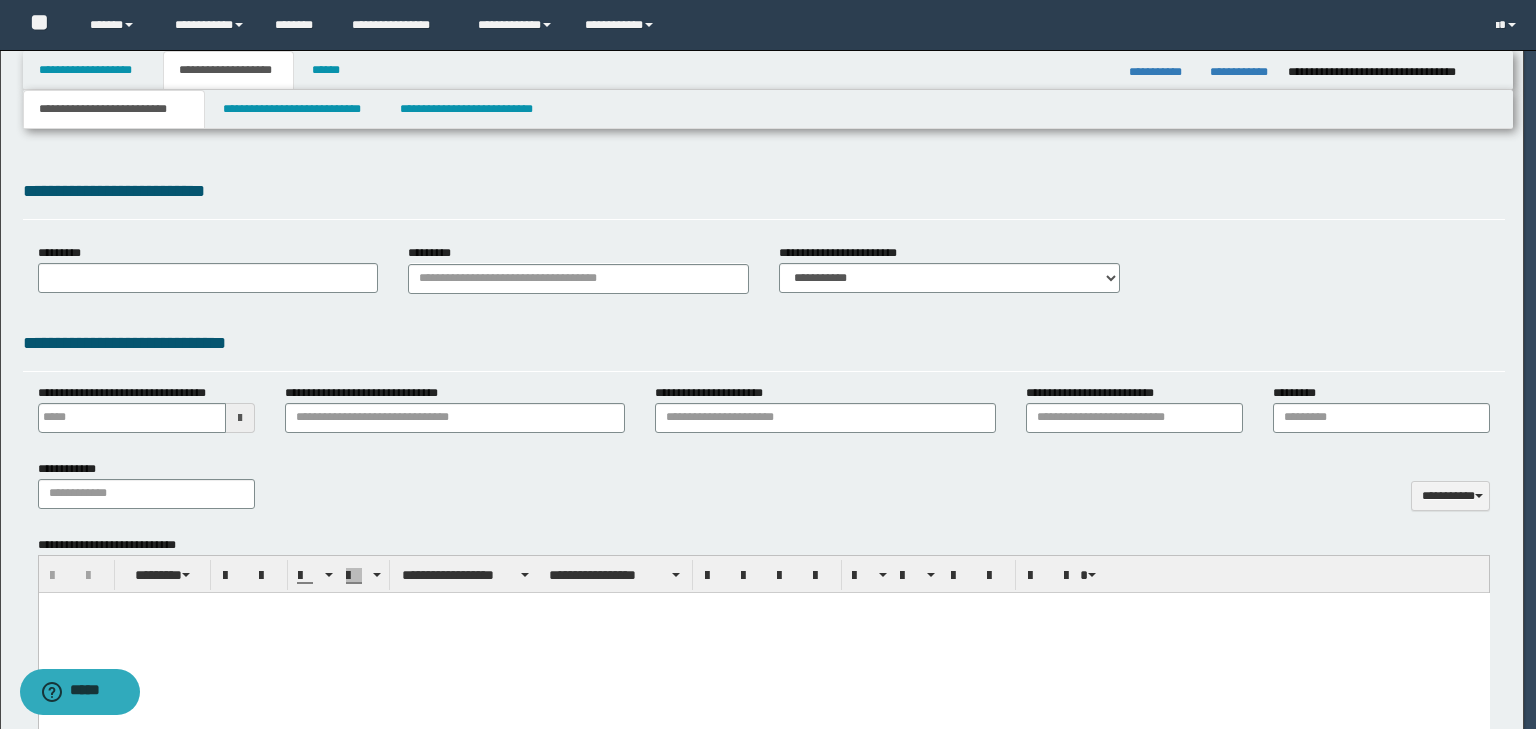 select on "*" 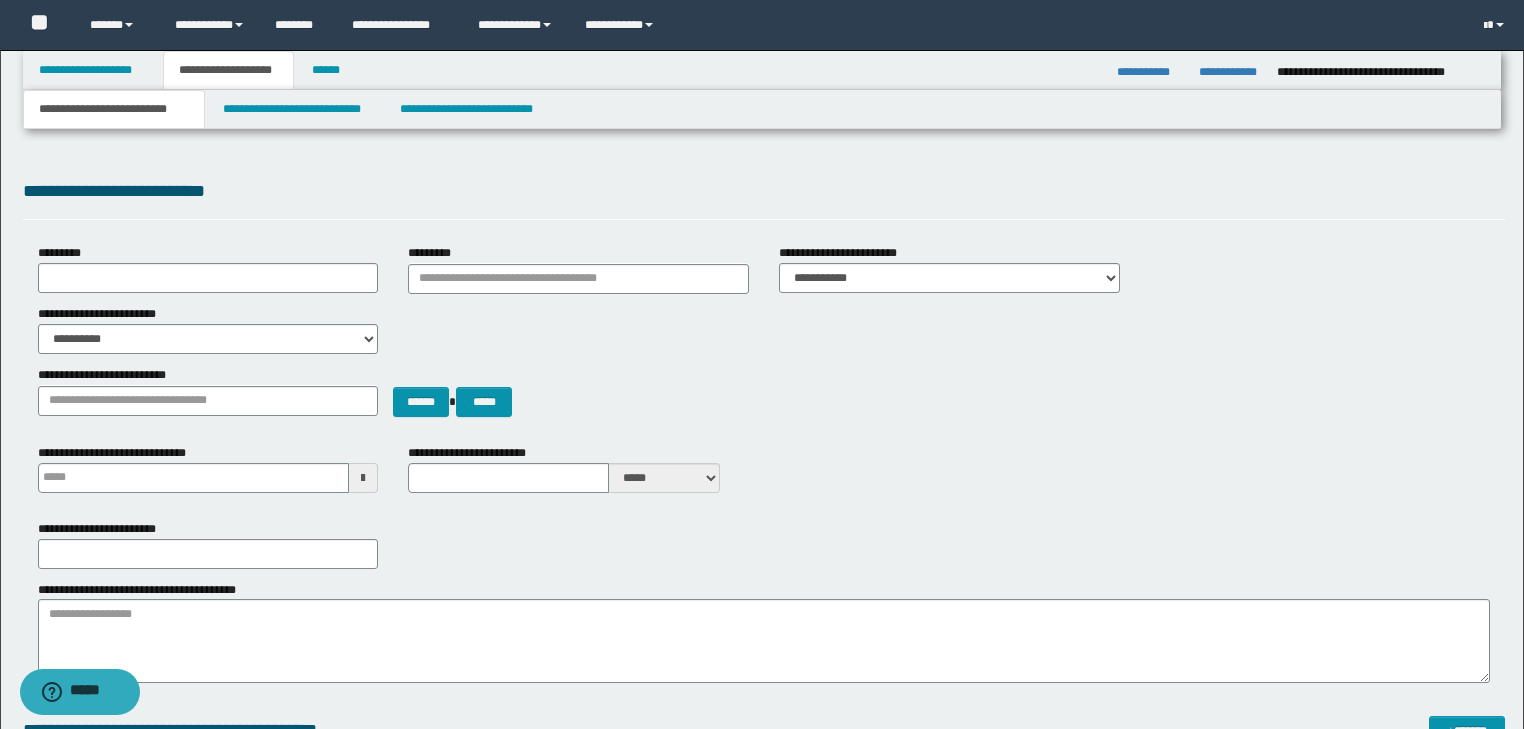 click on "**********" at bounding box center (114, 109) 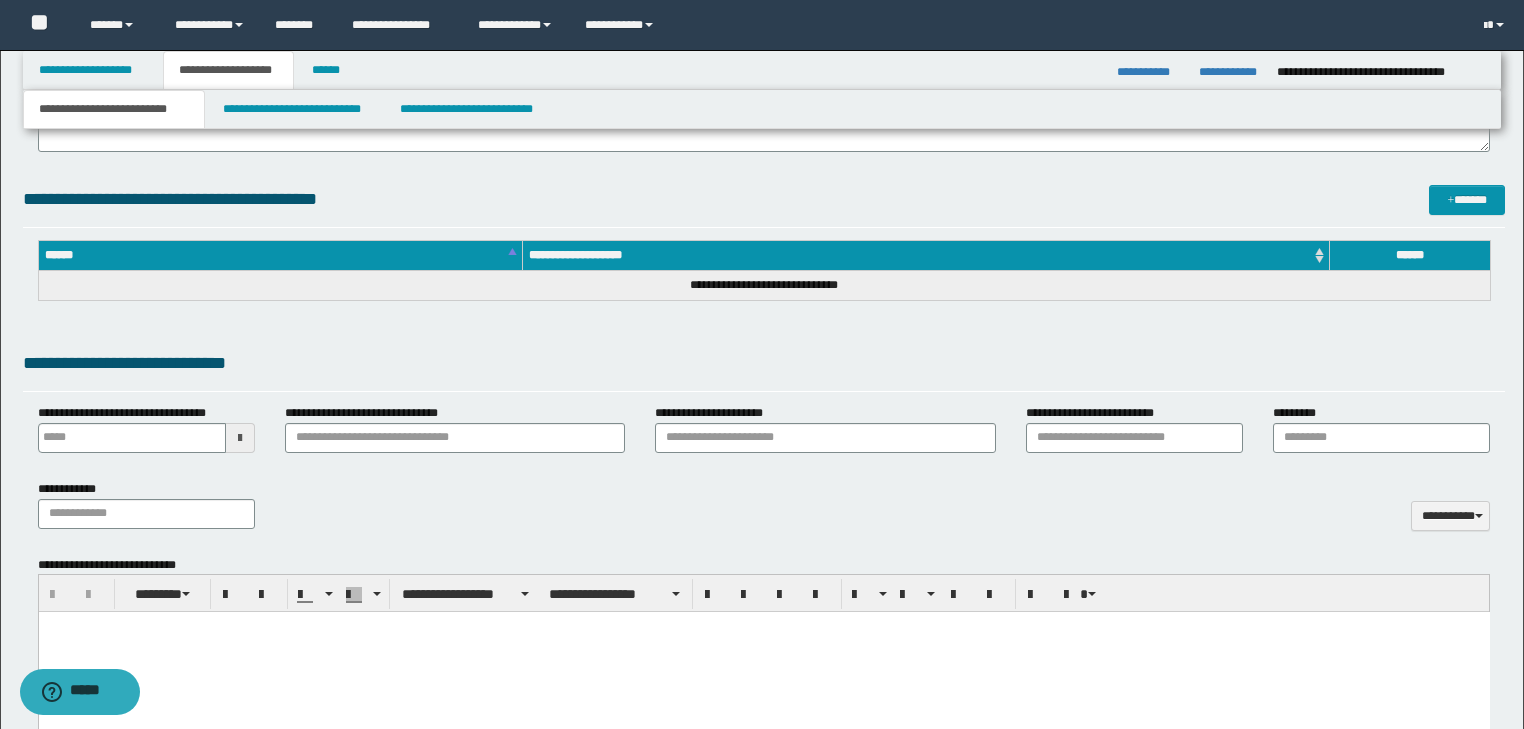 scroll, scrollTop: 720, scrollLeft: 0, axis: vertical 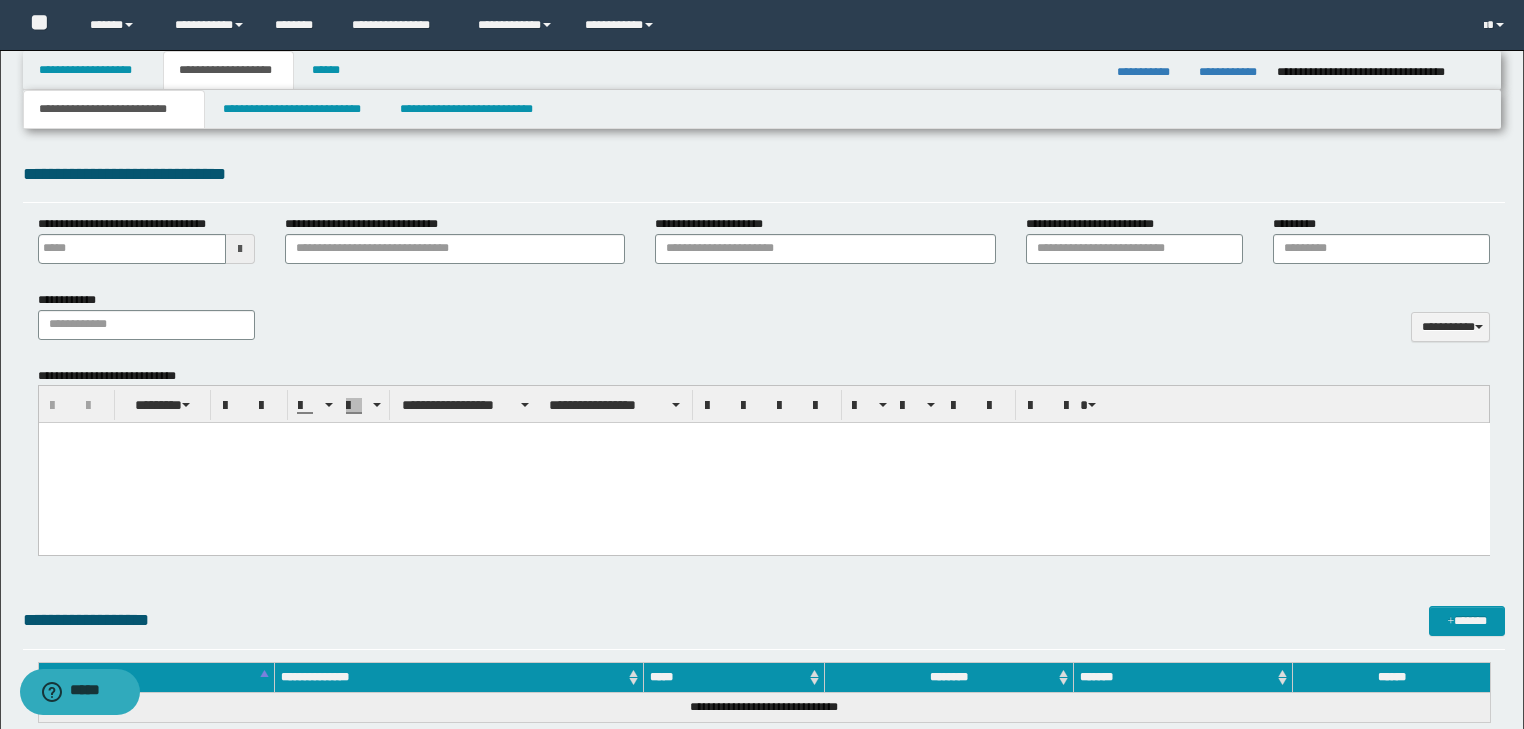 type 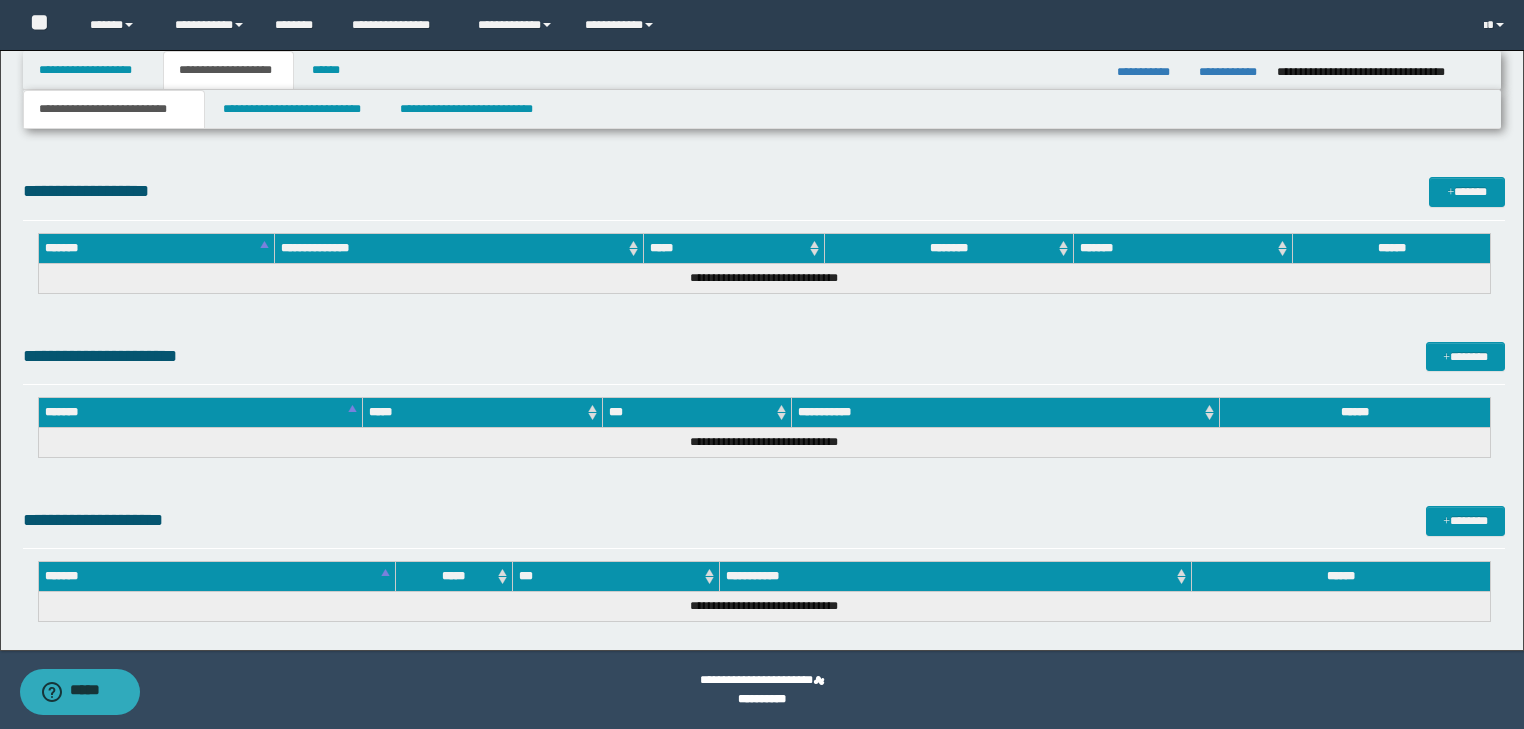 drag, startPoint x: 49, startPoint y: -4795, endPoint x: 427, endPoint y: 755, distance: 5562.8574 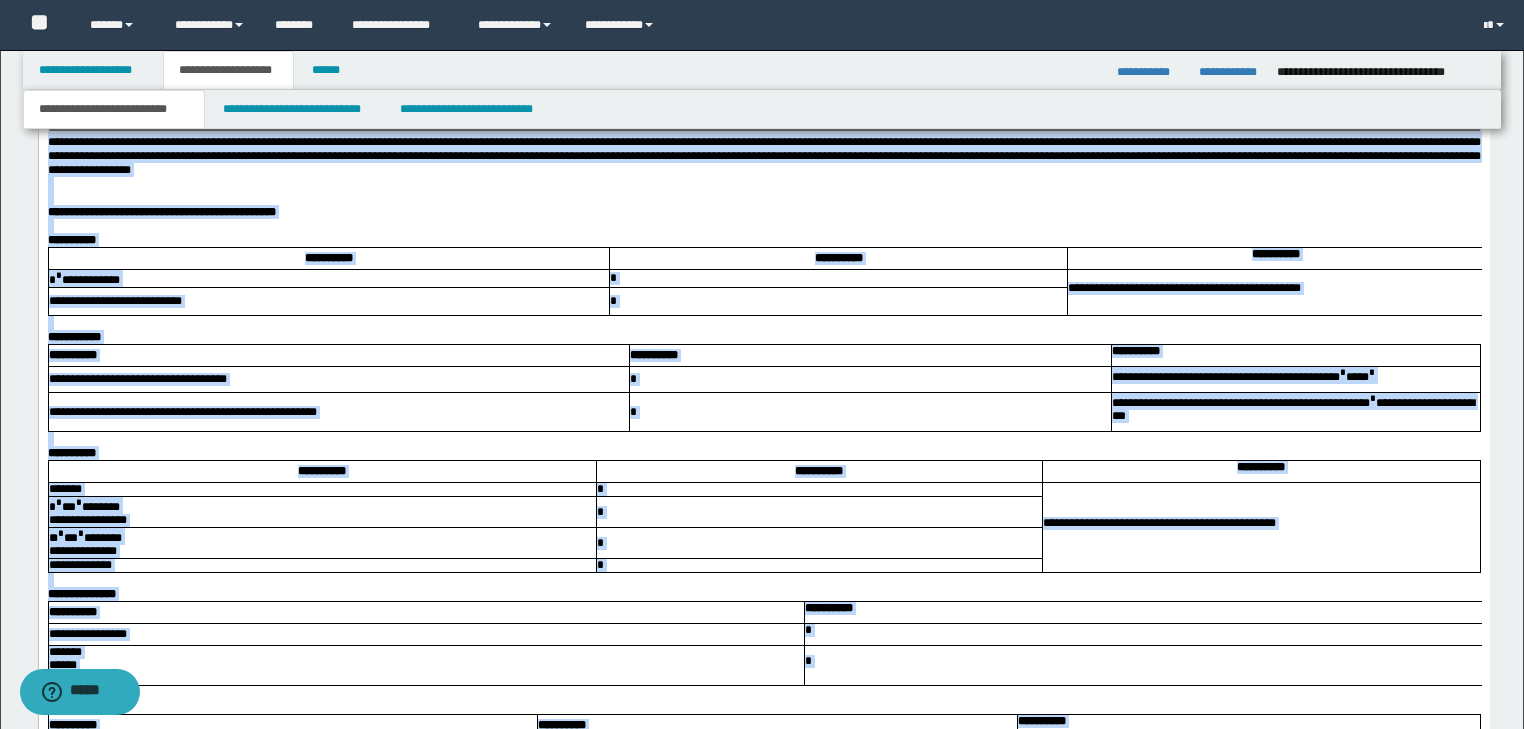 scroll, scrollTop: 4269, scrollLeft: 0, axis: vertical 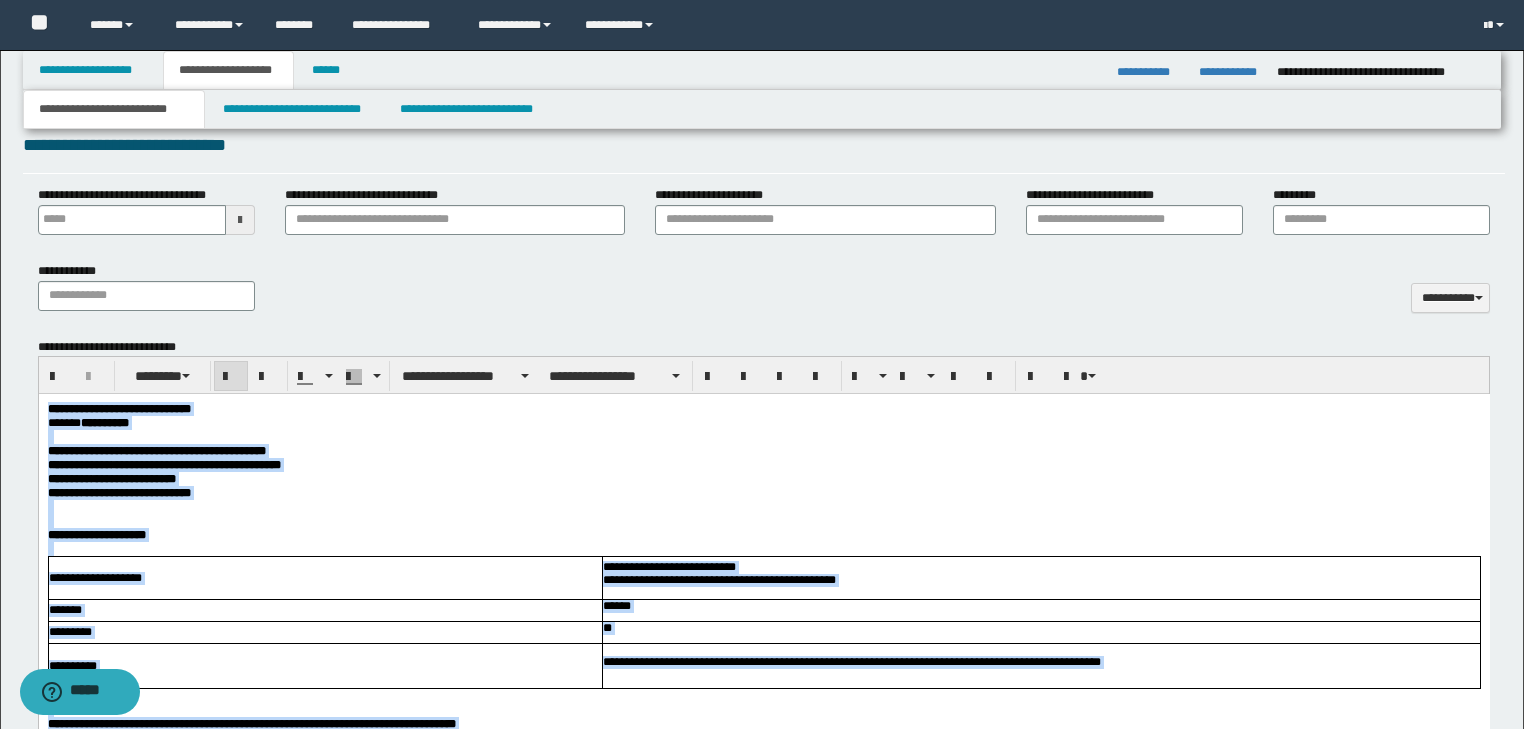click on "**********" at bounding box center [325, 578] 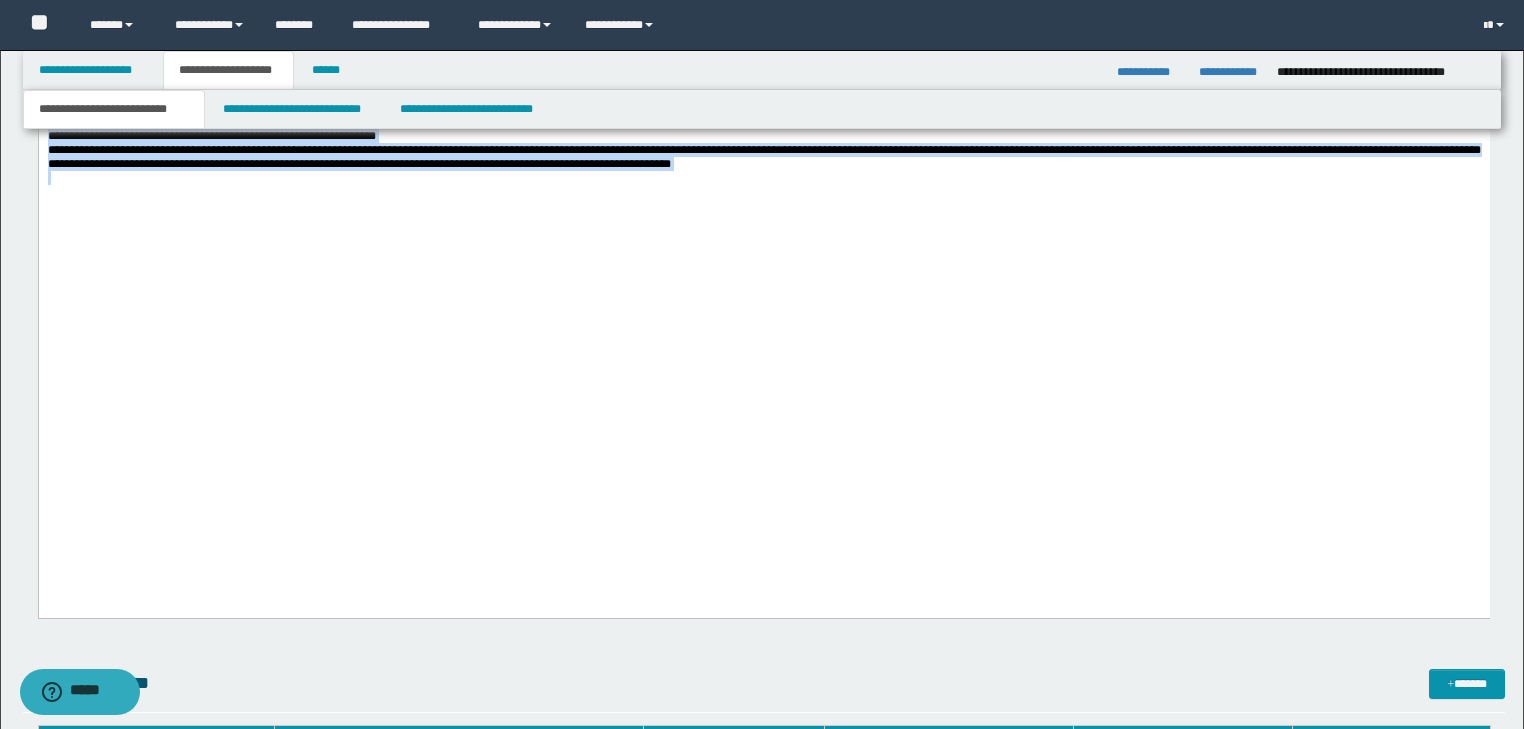 scroll, scrollTop: 5949, scrollLeft: 0, axis: vertical 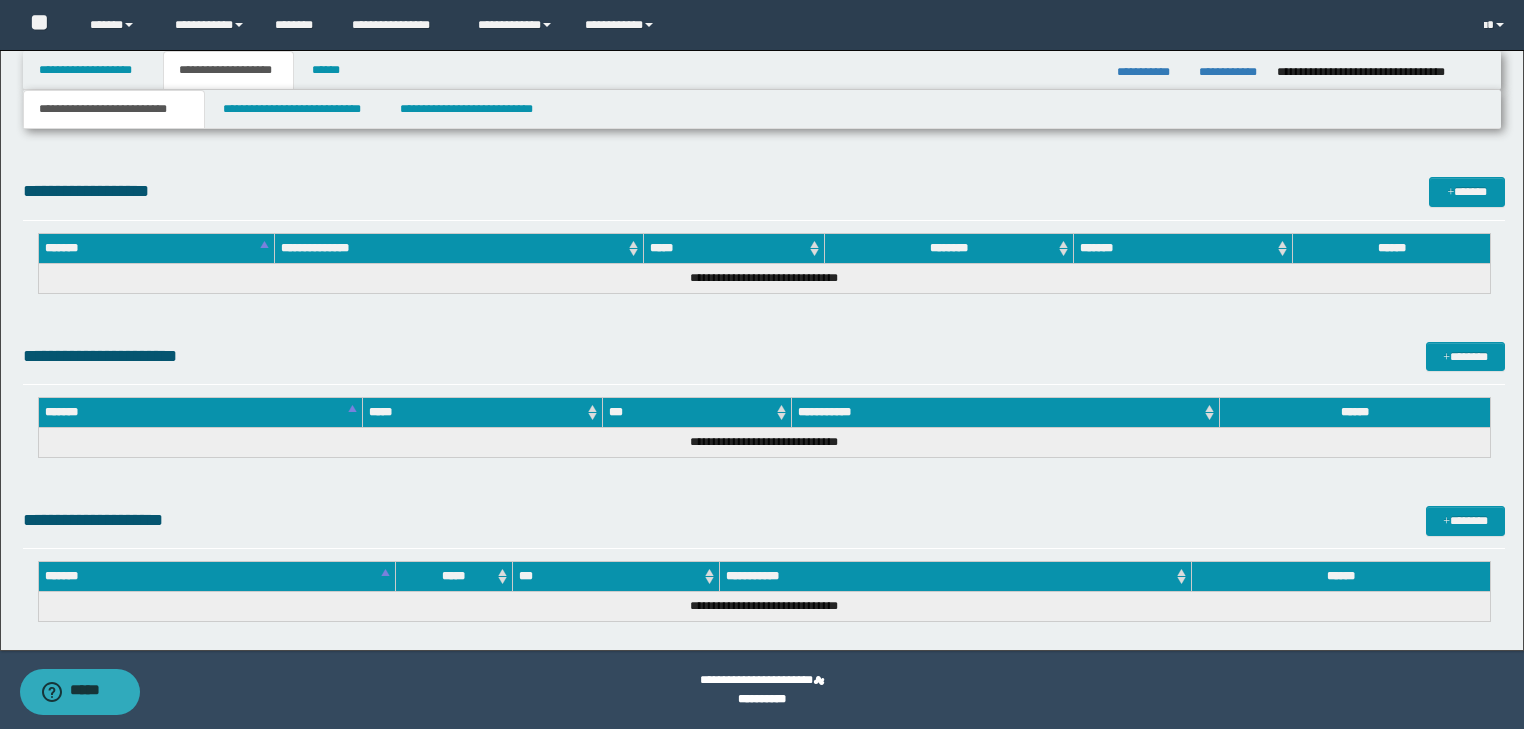 drag, startPoint x: 49, startPoint y: -4792, endPoint x: 551, endPoint y: 646, distance: 5461.1216 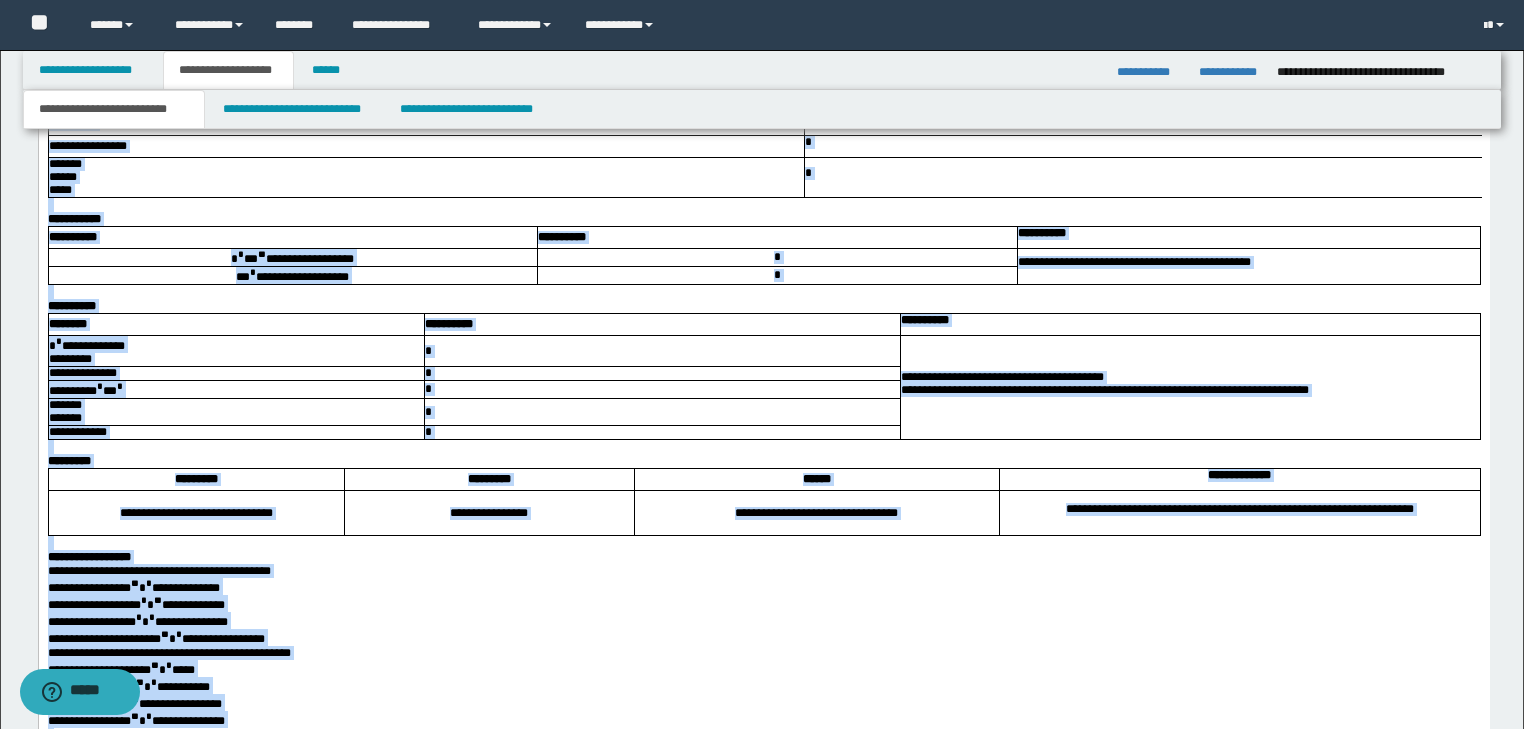 scroll, scrollTop: 4669, scrollLeft: 0, axis: vertical 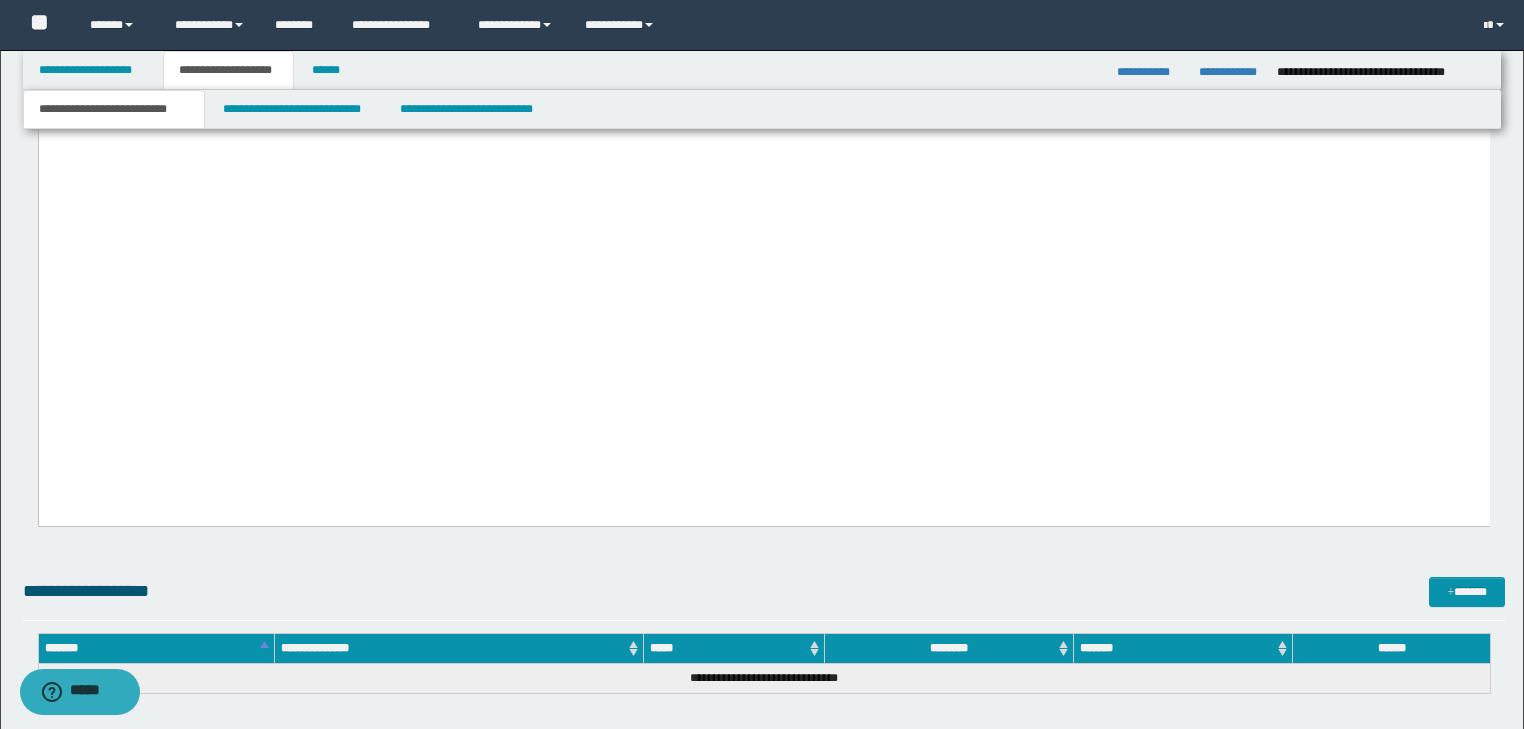 click on "**********" at bounding box center (763, -2123) 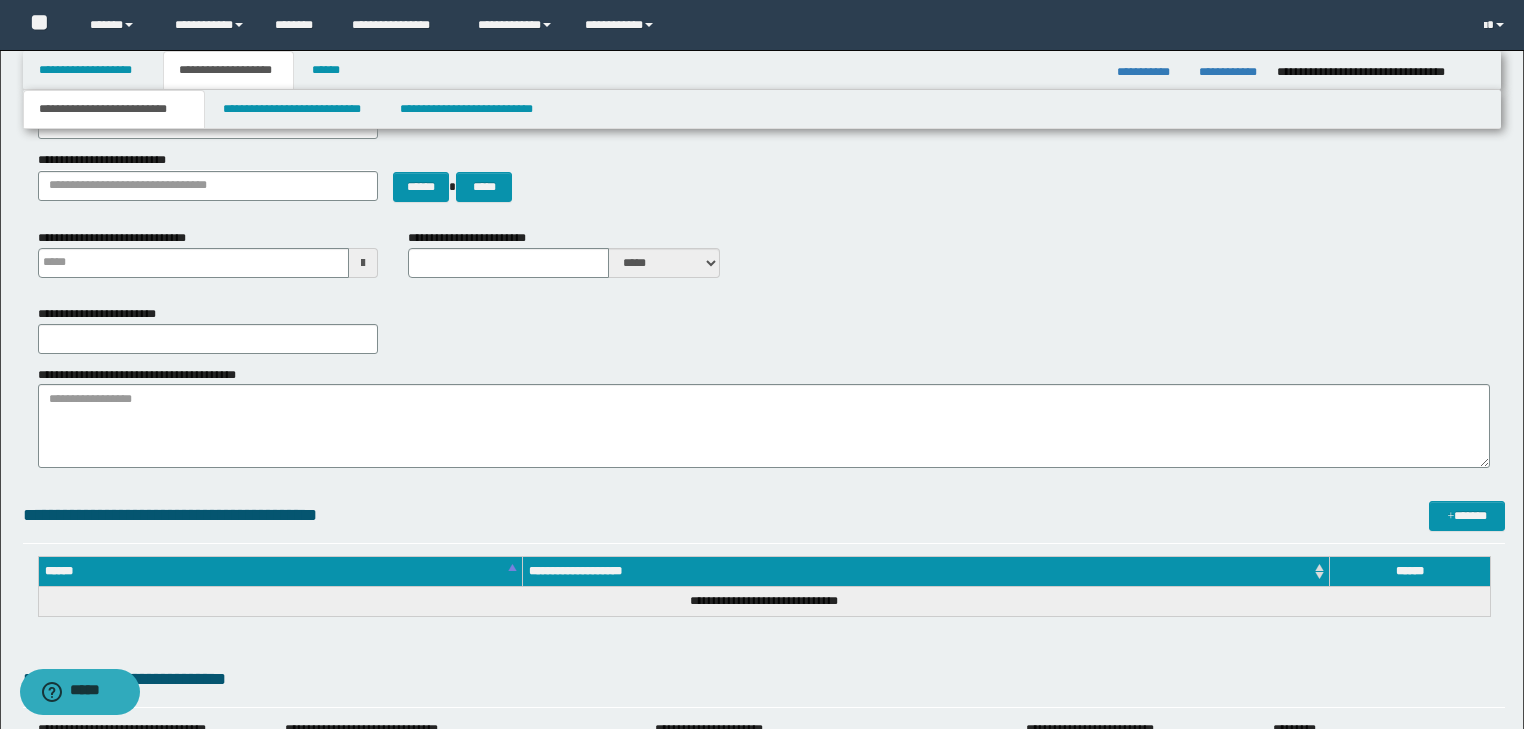 scroll, scrollTop: 0, scrollLeft: 0, axis: both 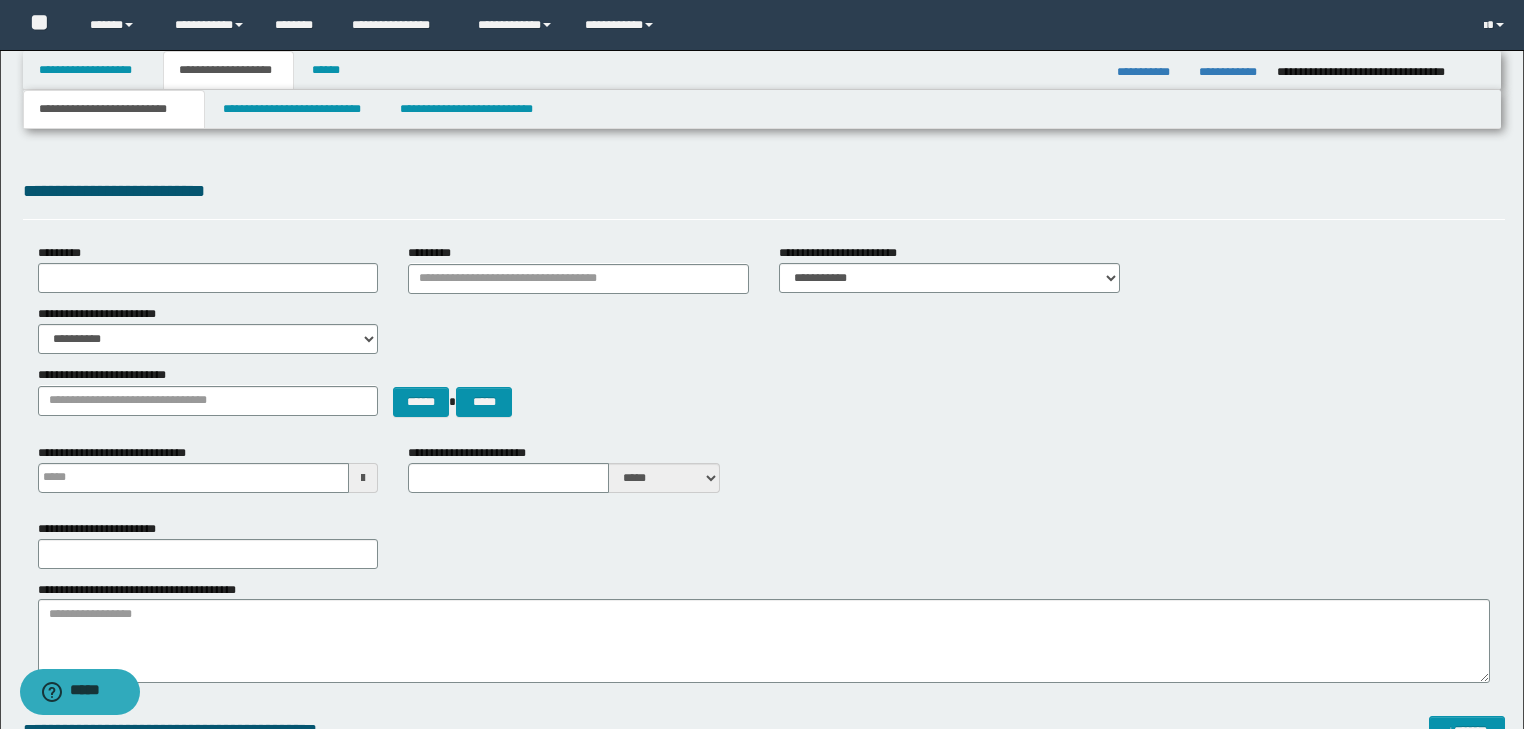 drag, startPoint x: 642, startPoint y: 5934, endPoint x: -1, endPoint y: 383, distance: 5588.1167 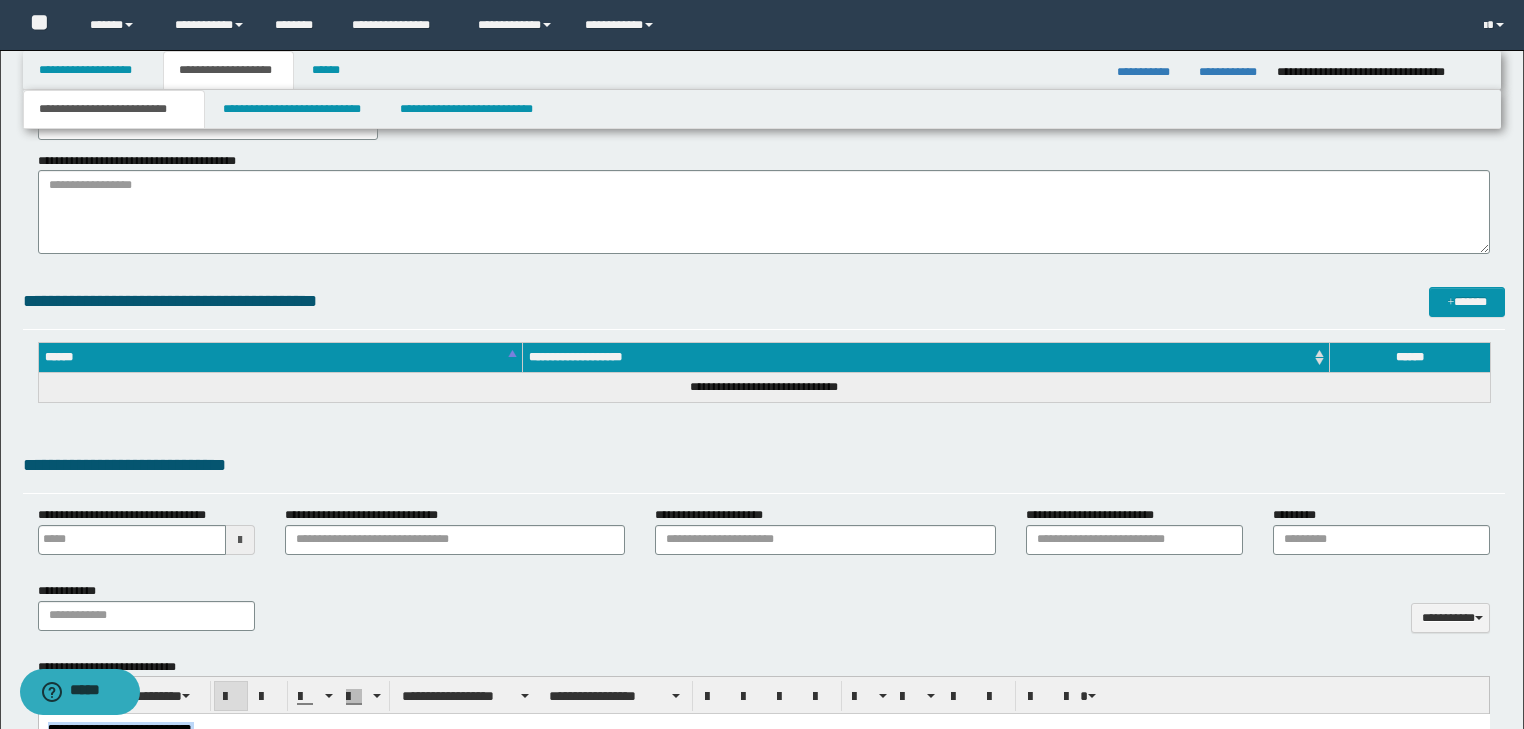 scroll, scrollTop: 640, scrollLeft: 0, axis: vertical 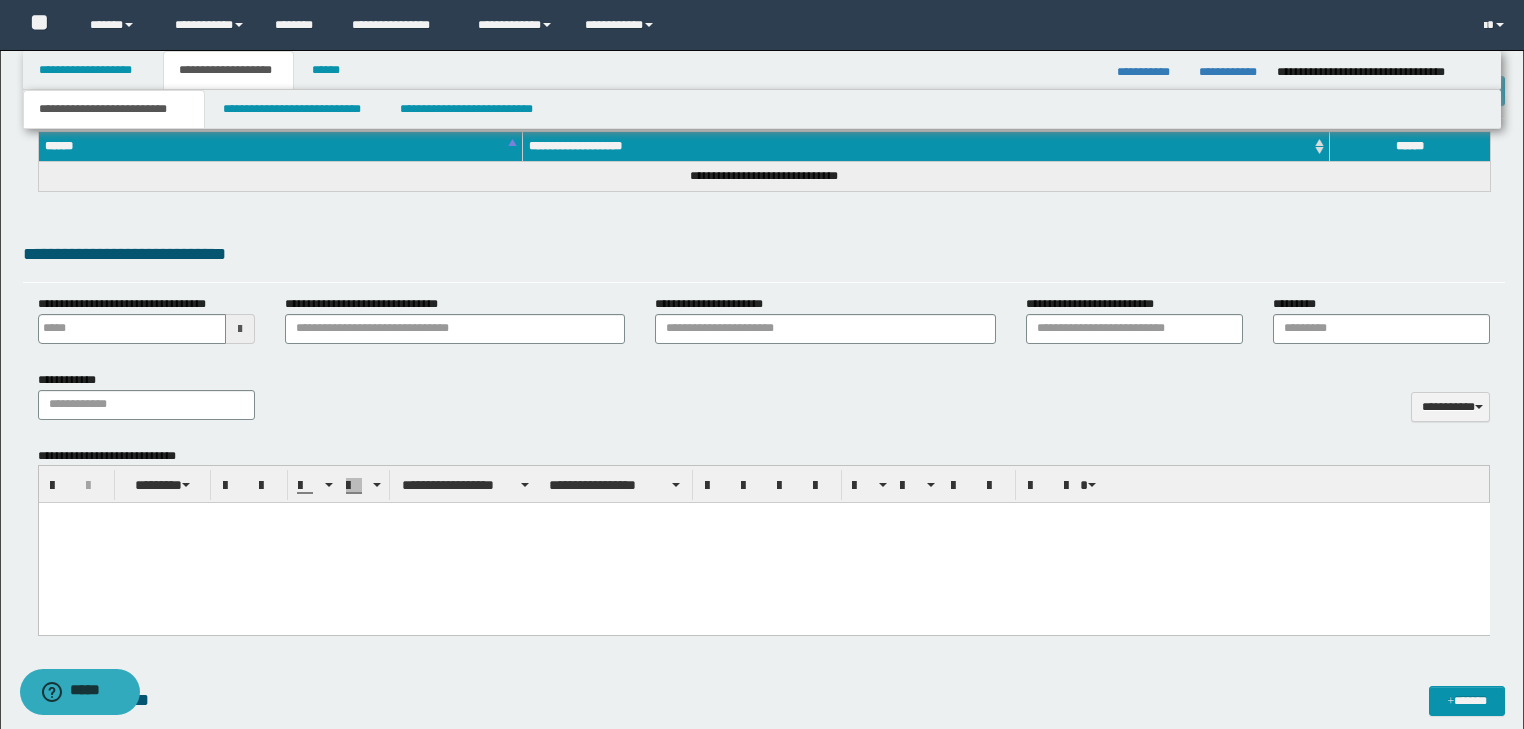 type 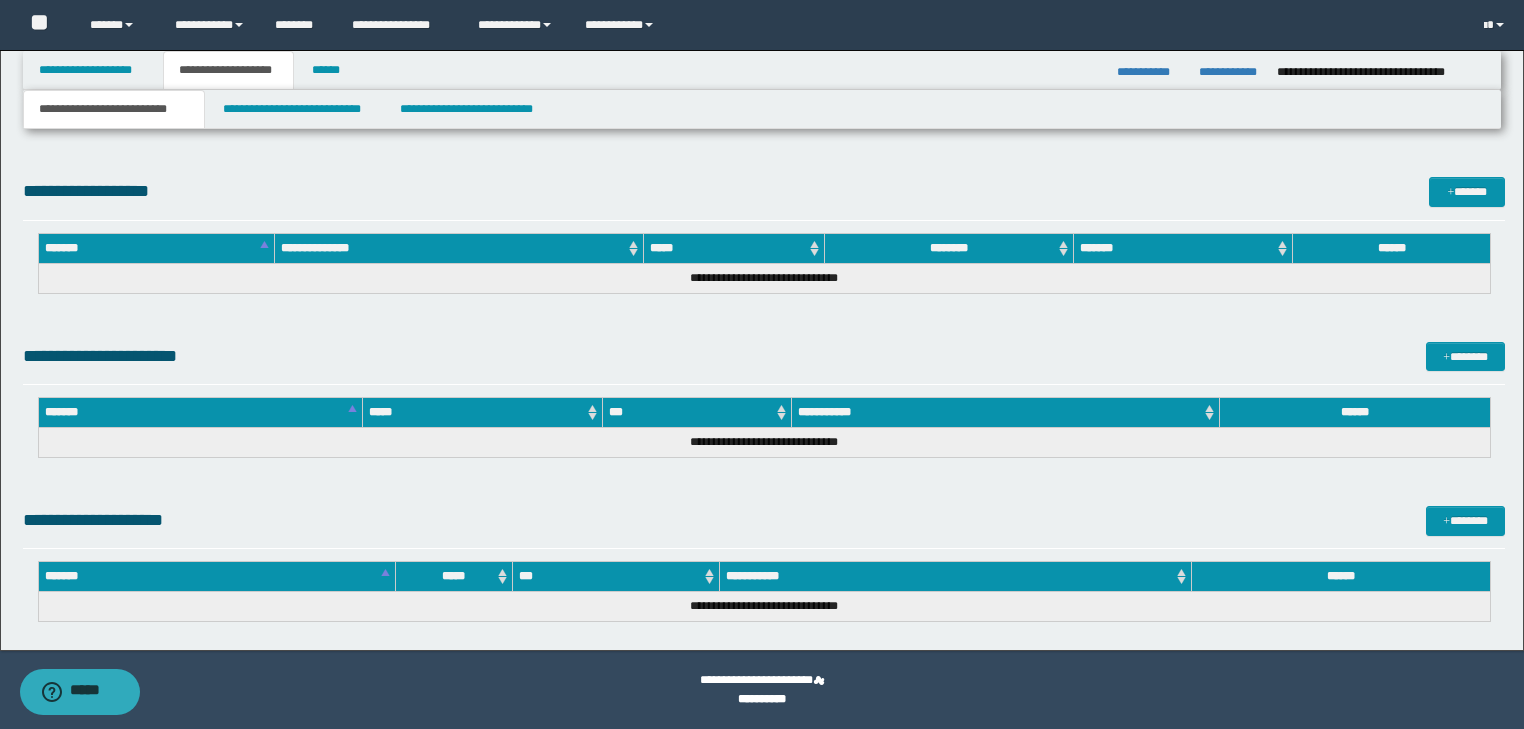 drag, startPoint x: 47, startPoint y: -4779, endPoint x: 378, endPoint y: 719, distance: 5507.9546 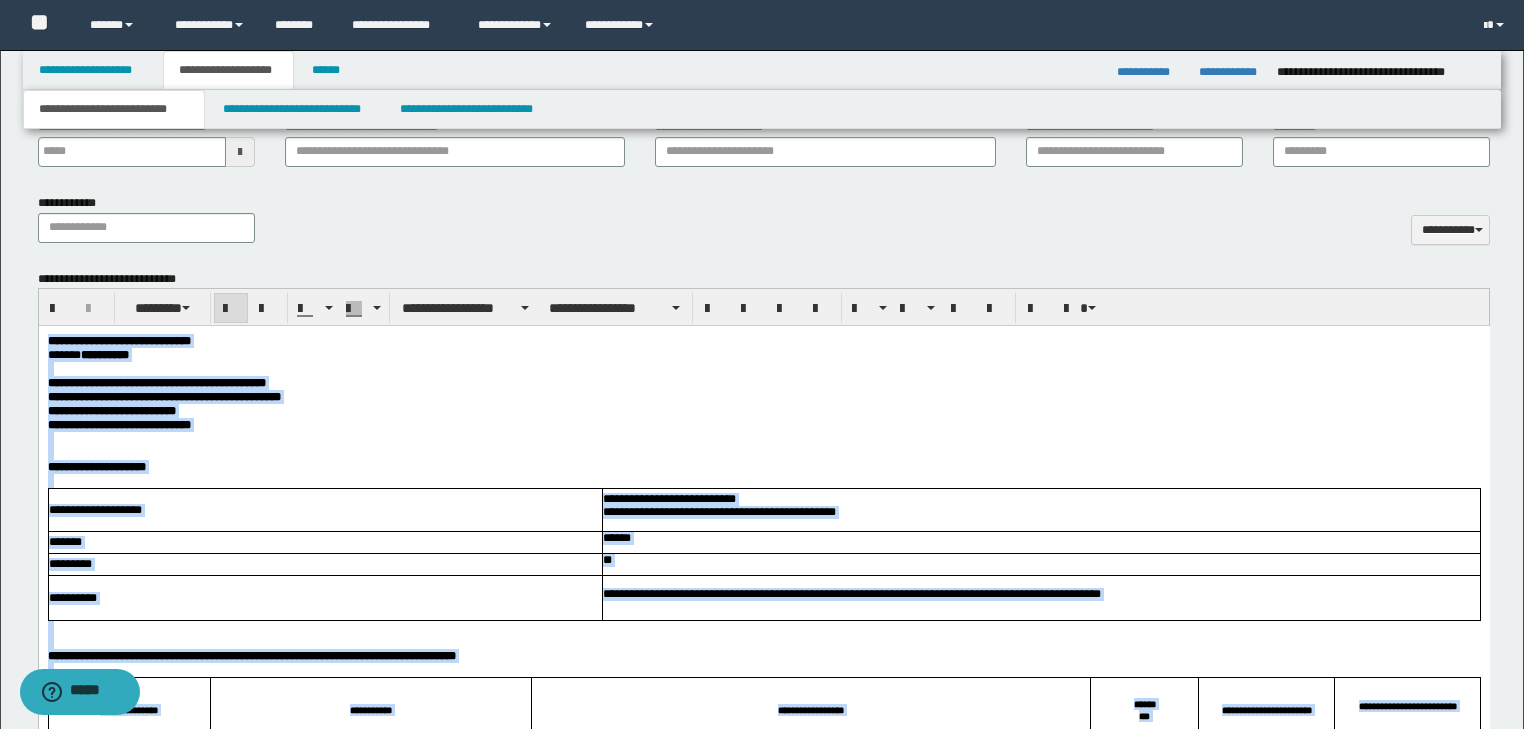 scroll, scrollTop: 737, scrollLeft: 0, axis: vertical 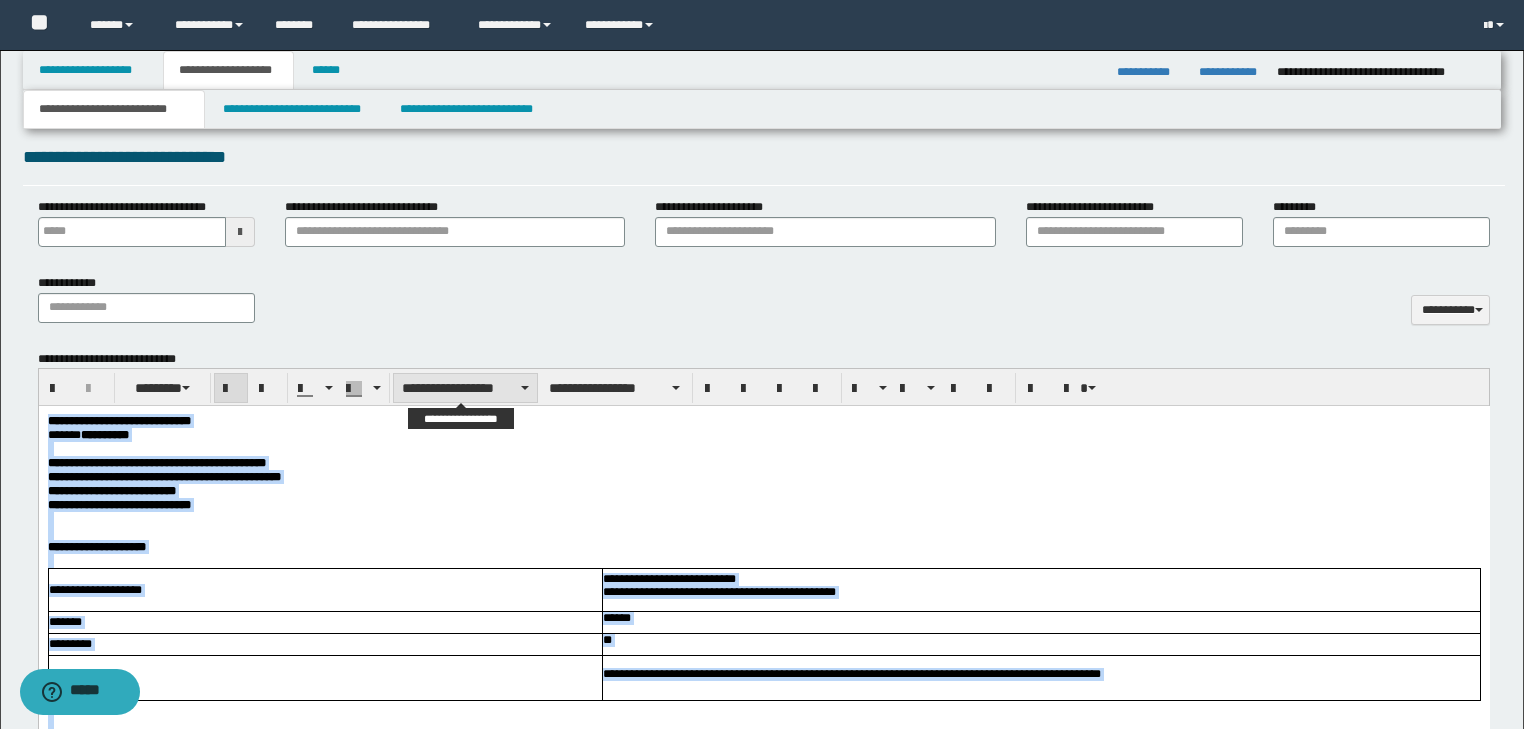 click on "**********" at bounding box center [465, 388] 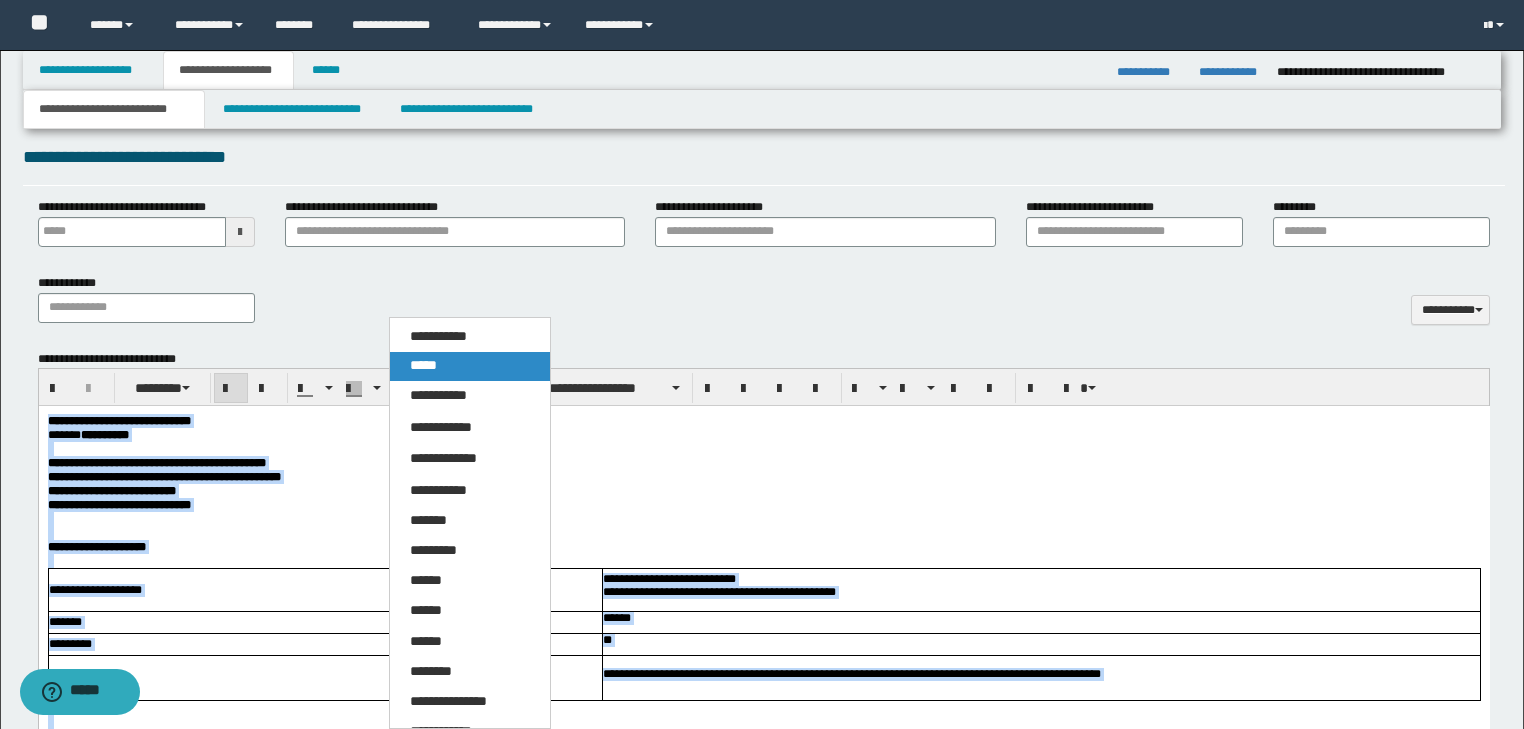 click on "*****" at bounding box center (423, 365) 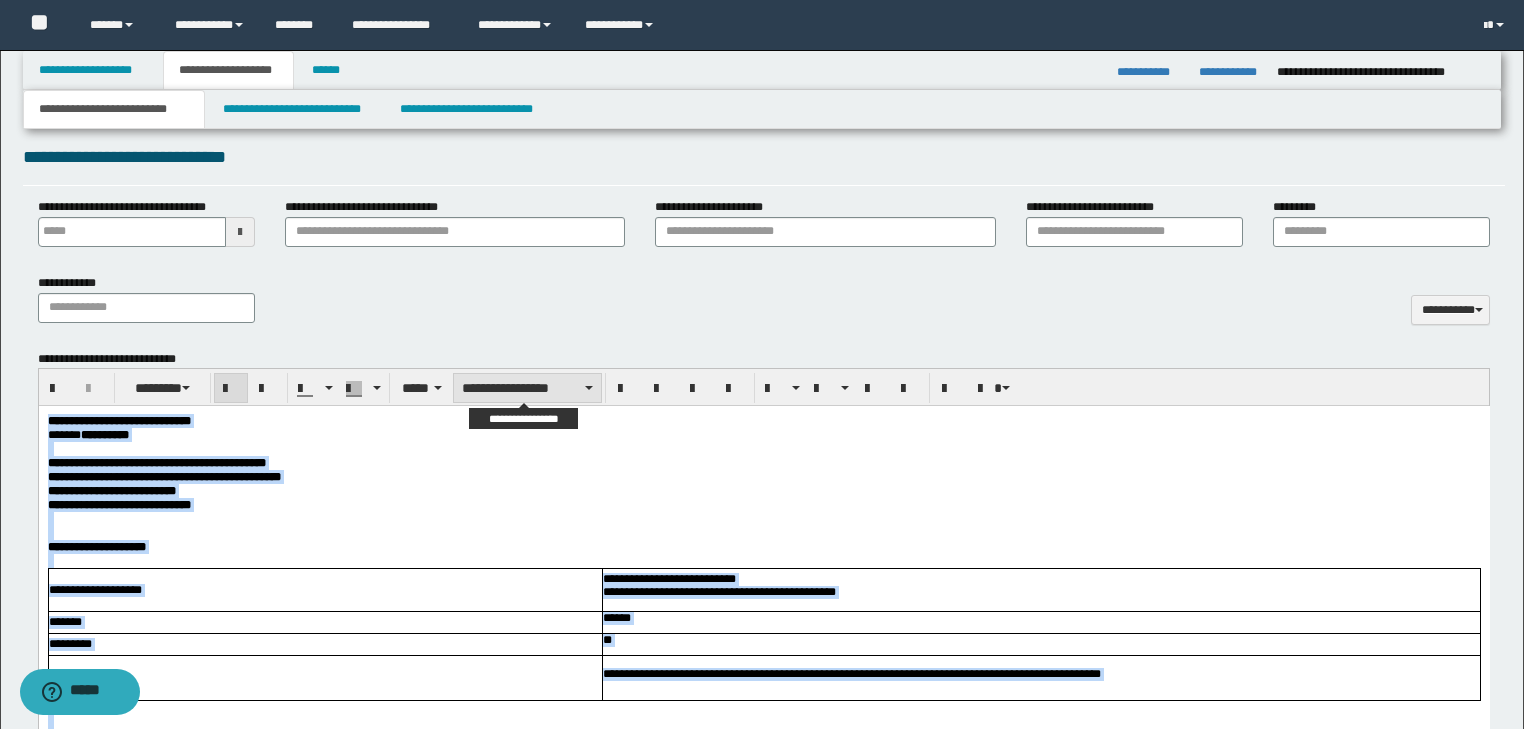 click on "**********" at bounding box center [527, 388] 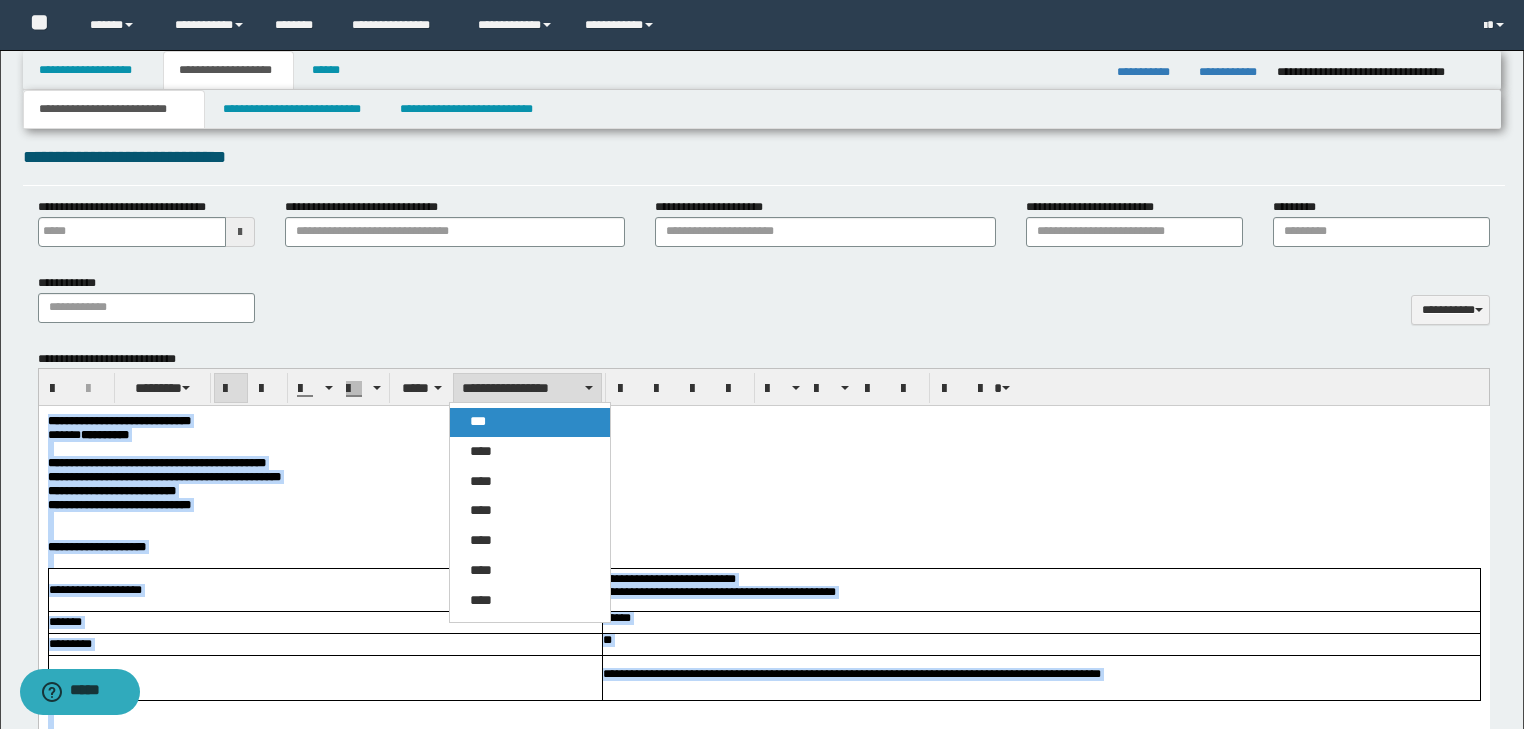click on "***" at bounding box center [530, 422] 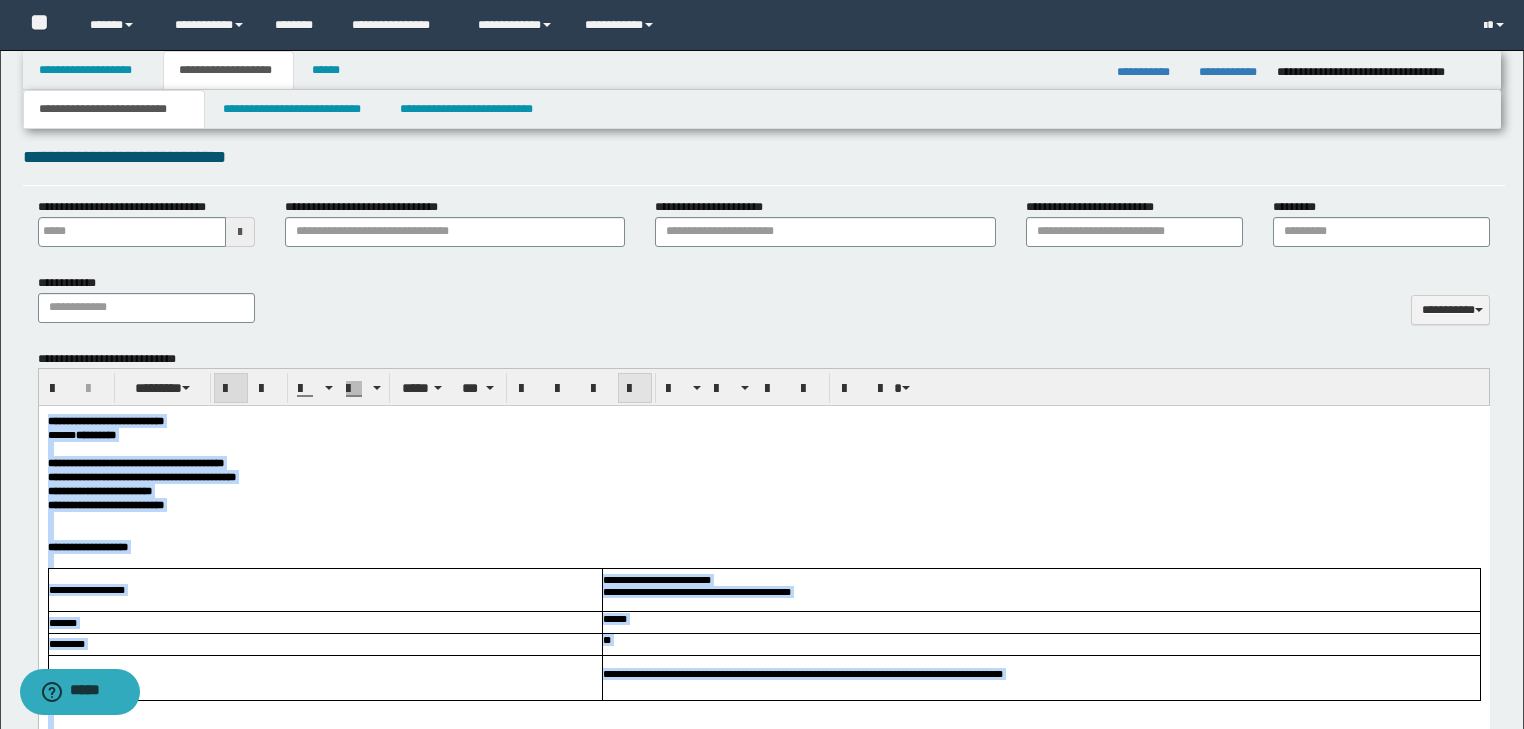 click at bounding box center (635, 389) 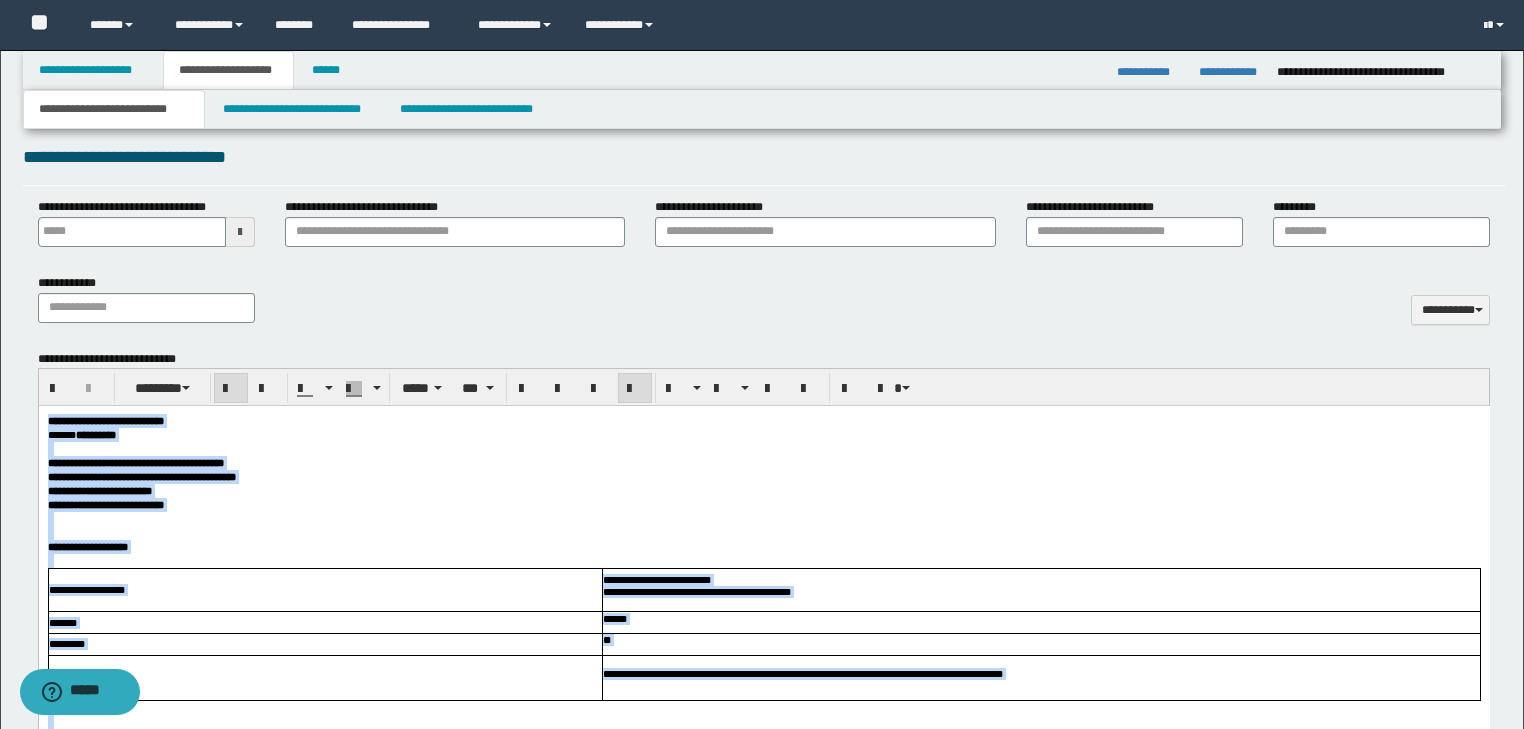 click at bounding box center (763, 449) 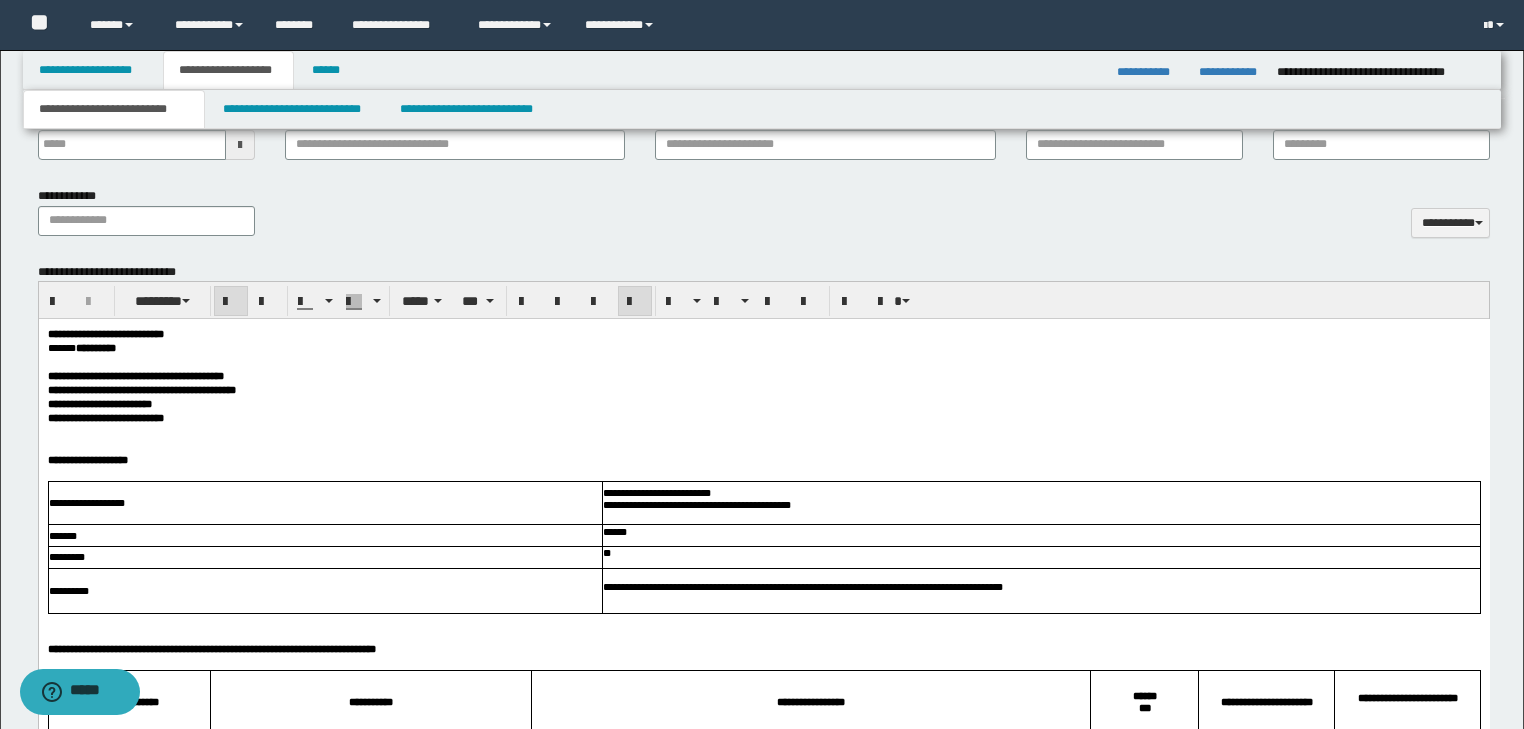 scroll, scrollTop: 977, scrollLeft: 0, axis: vertical 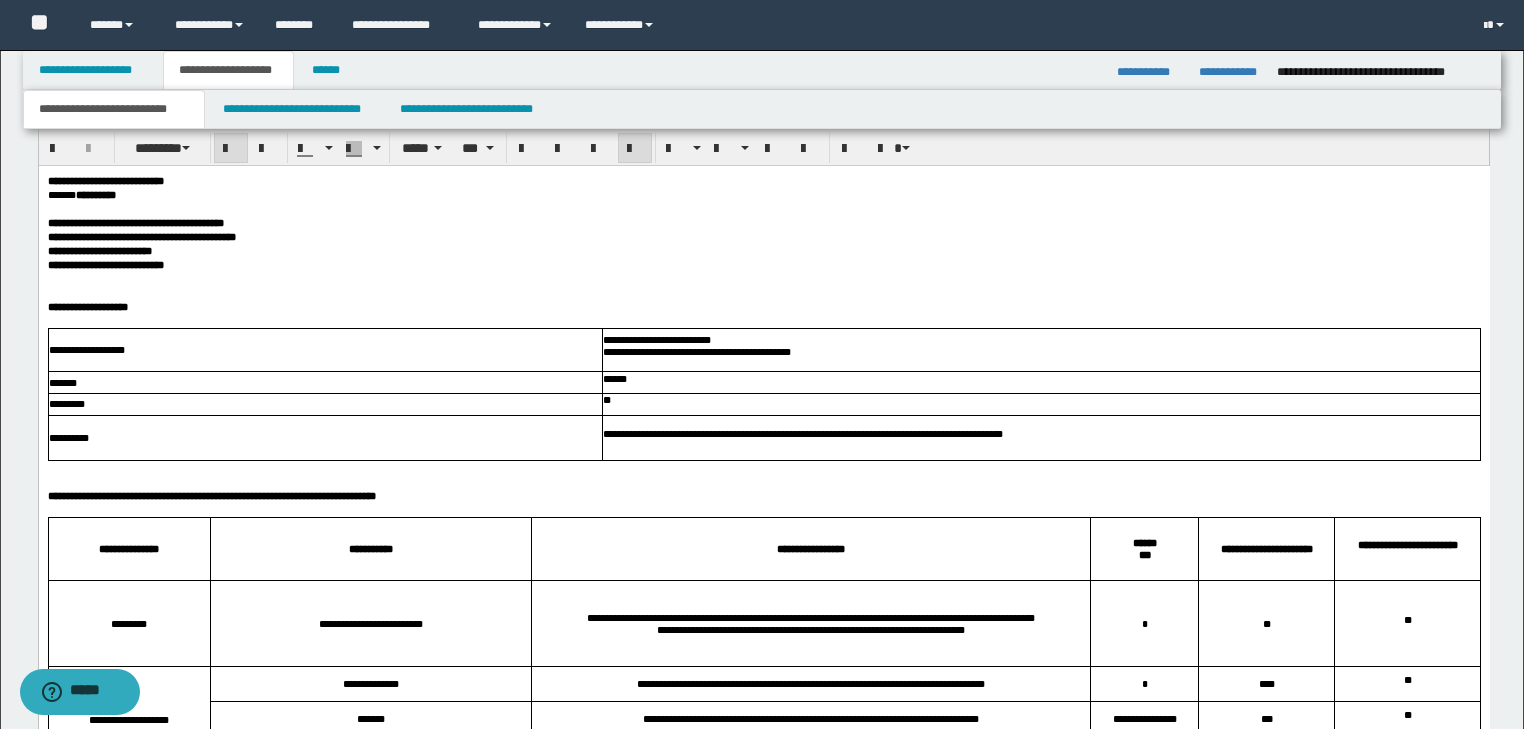 click on "**********" at bounding box center [763, 307] 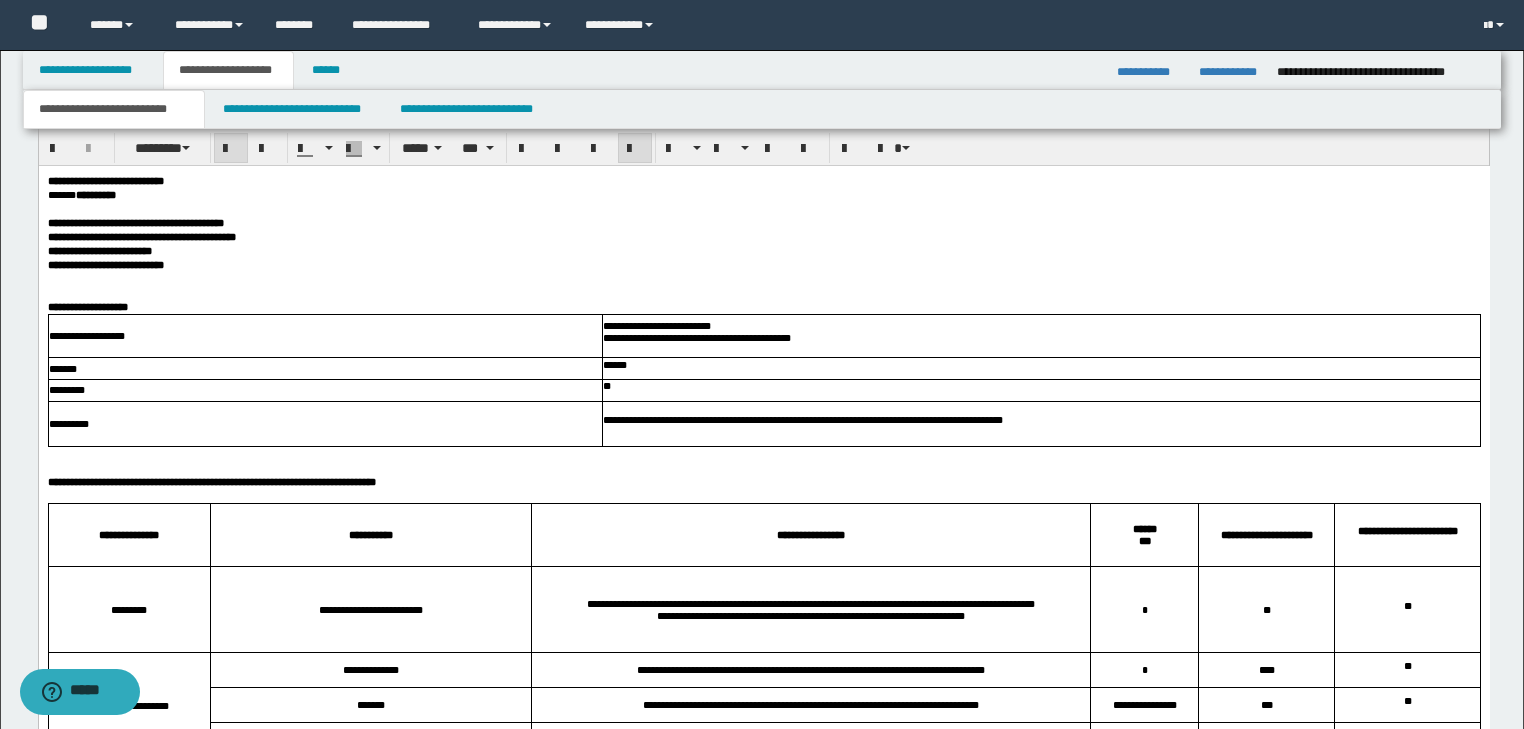 click on "**********" at bounding box center [763, 482] 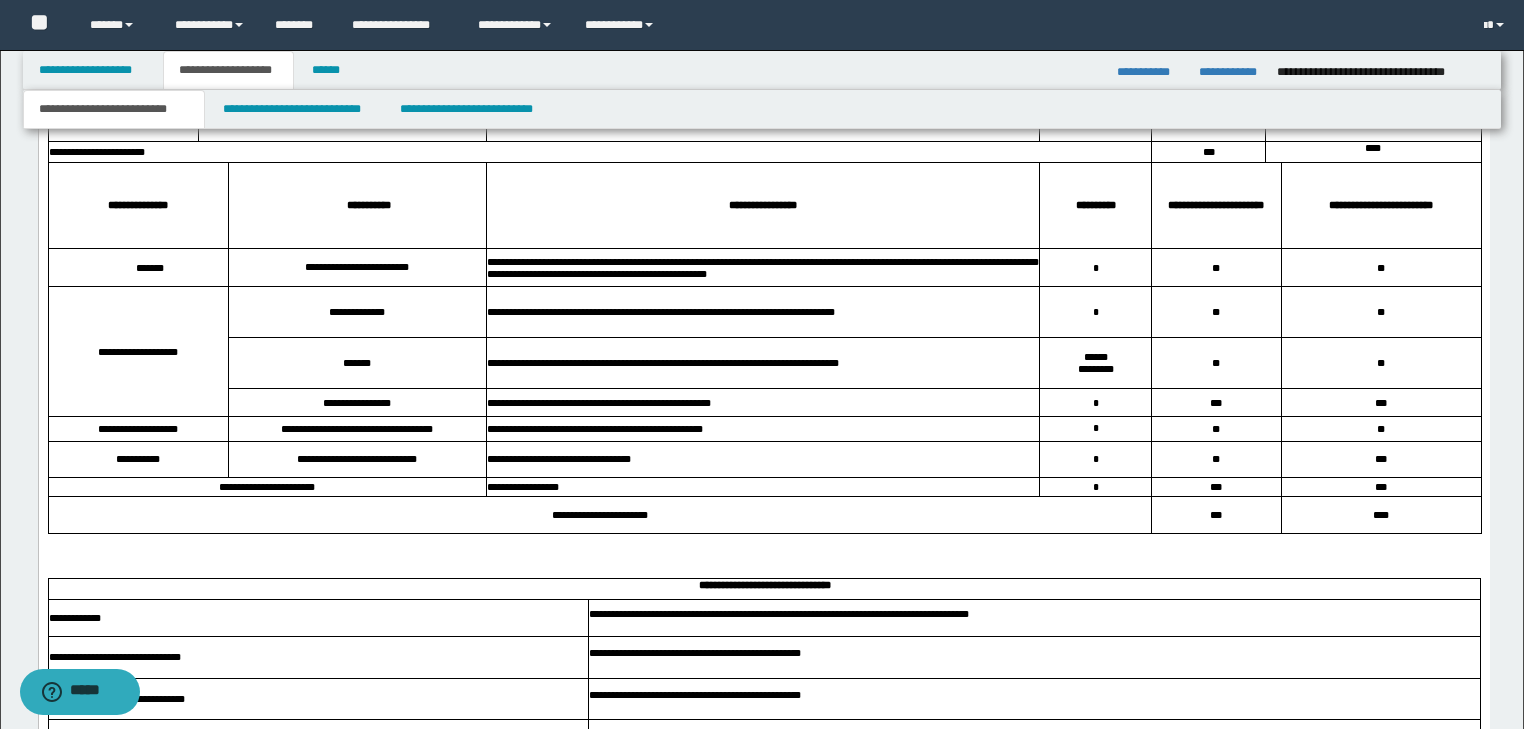 scroll, scrollTop: 2177, scrollLeft: 0, axis: vertical 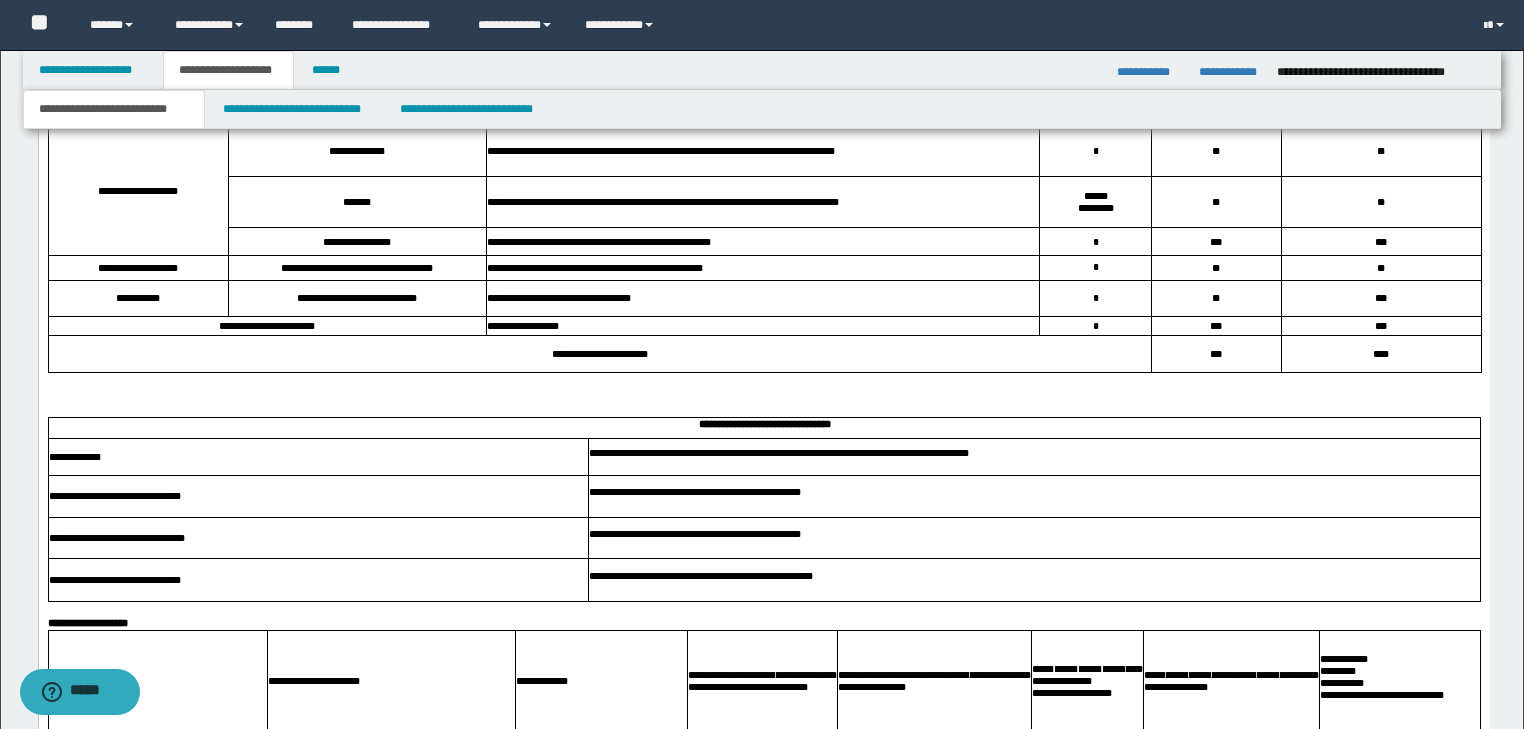 click at bounding box center [763, 397] 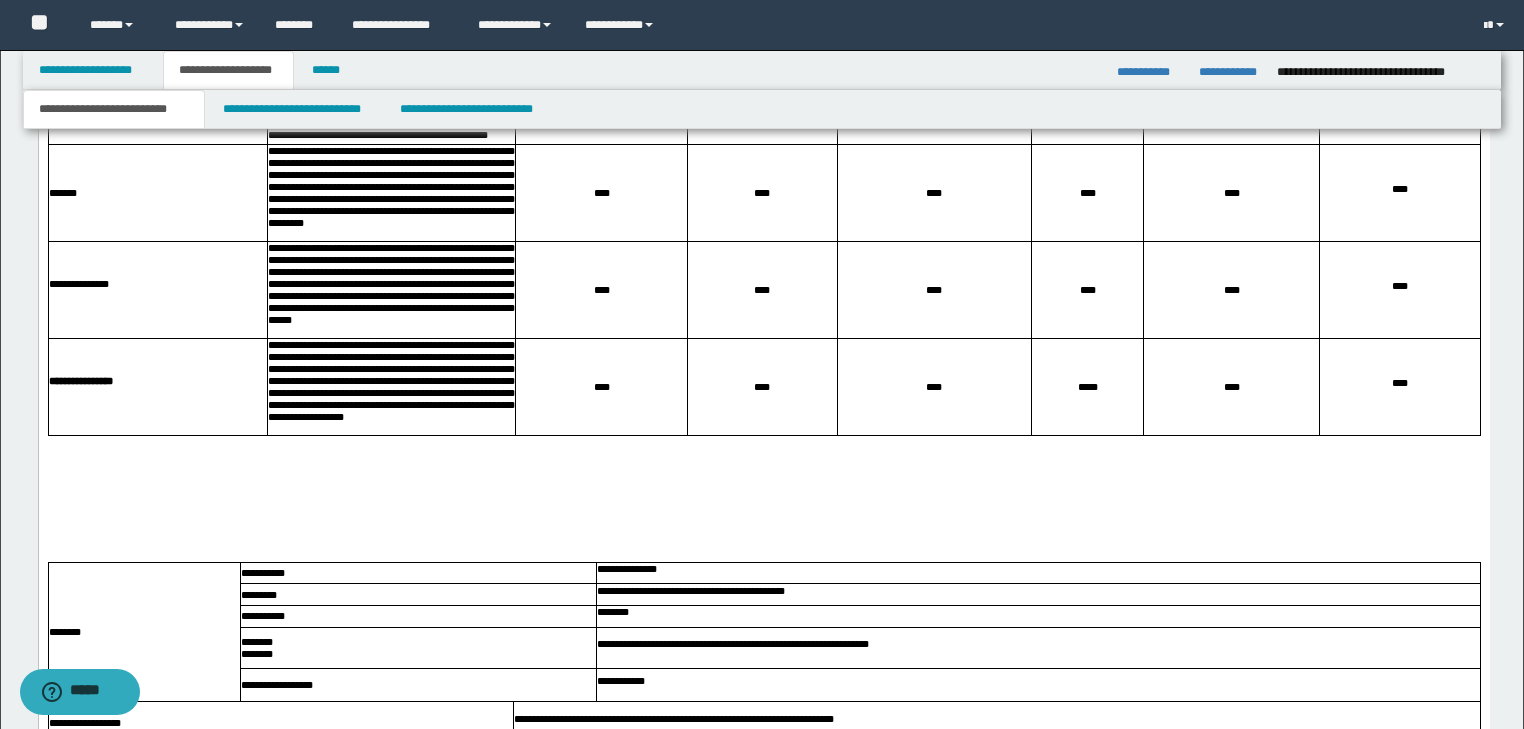 scroll, scrollTop: 3057, scrollLeft: 0, axis: vertical 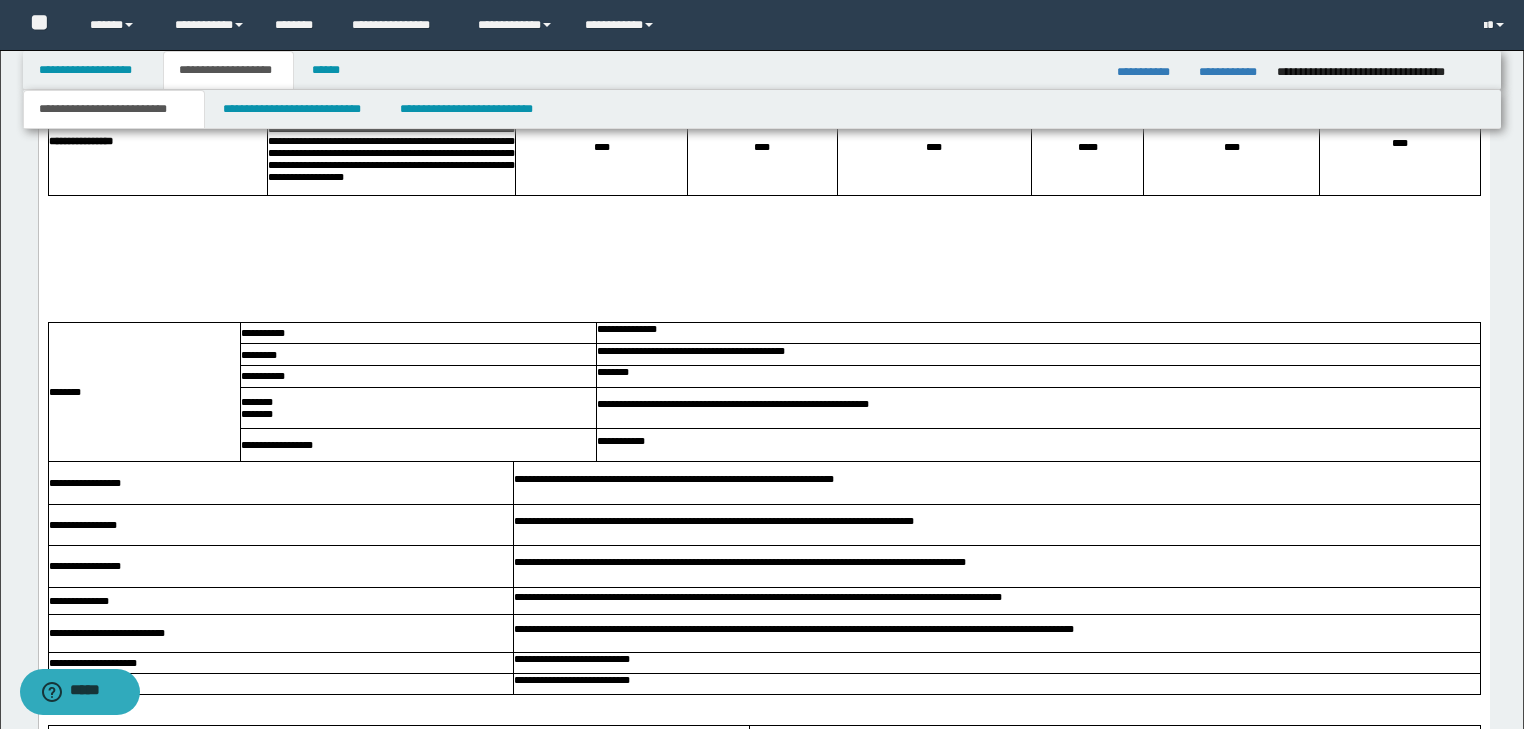 click at bounding box center [763, 218] 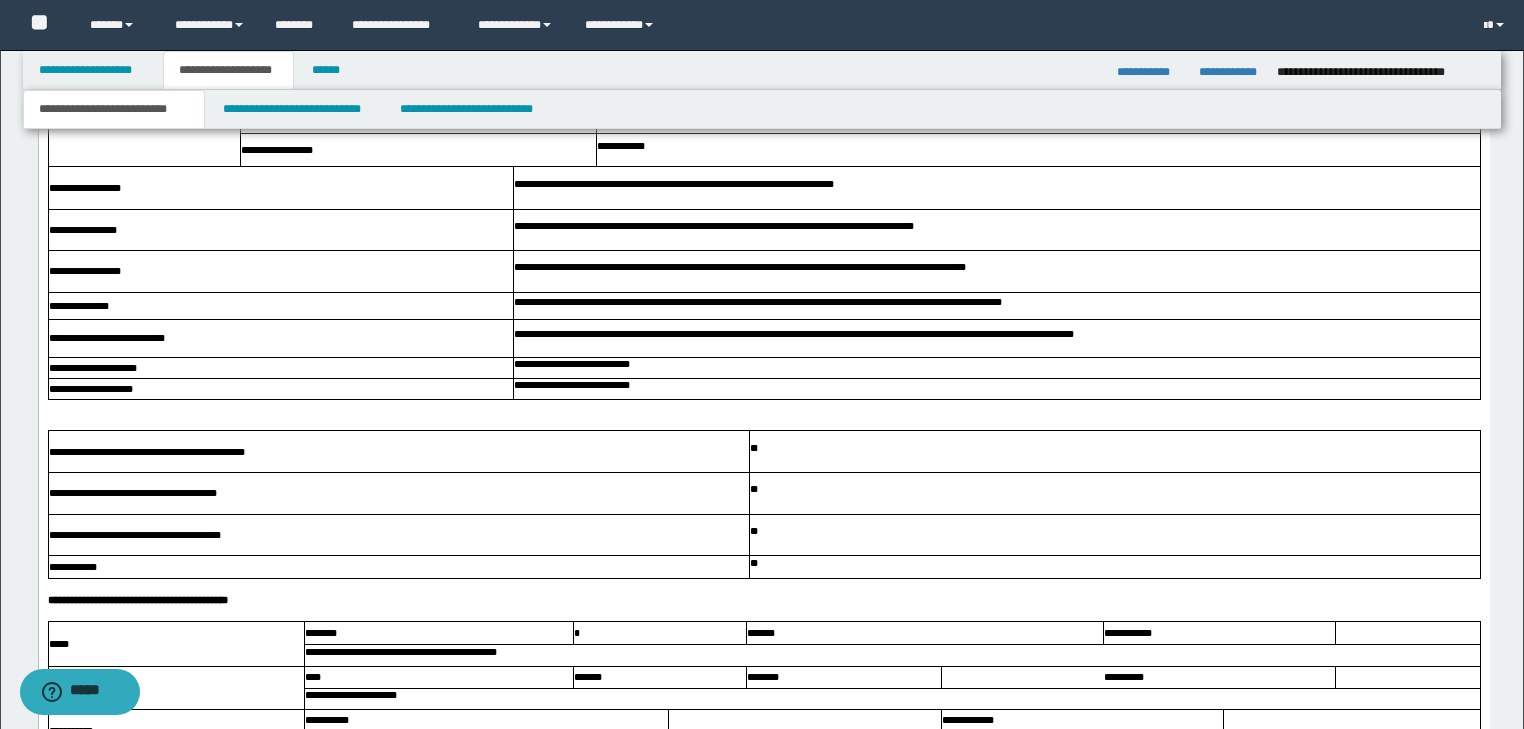 scroll, scrollTop: 3377, scrollLeft: 0, axis: vertical 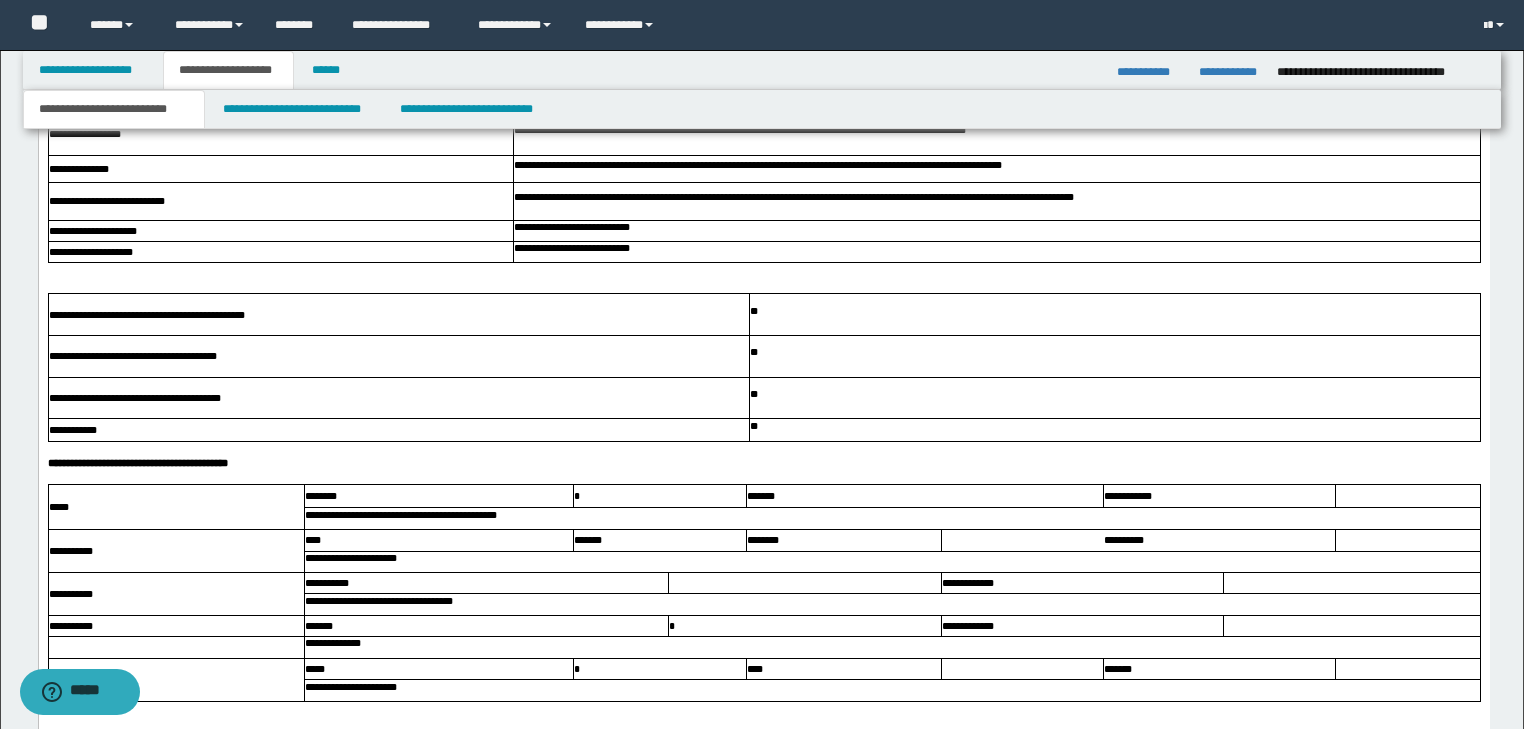 click at bounding box center (375, 272) 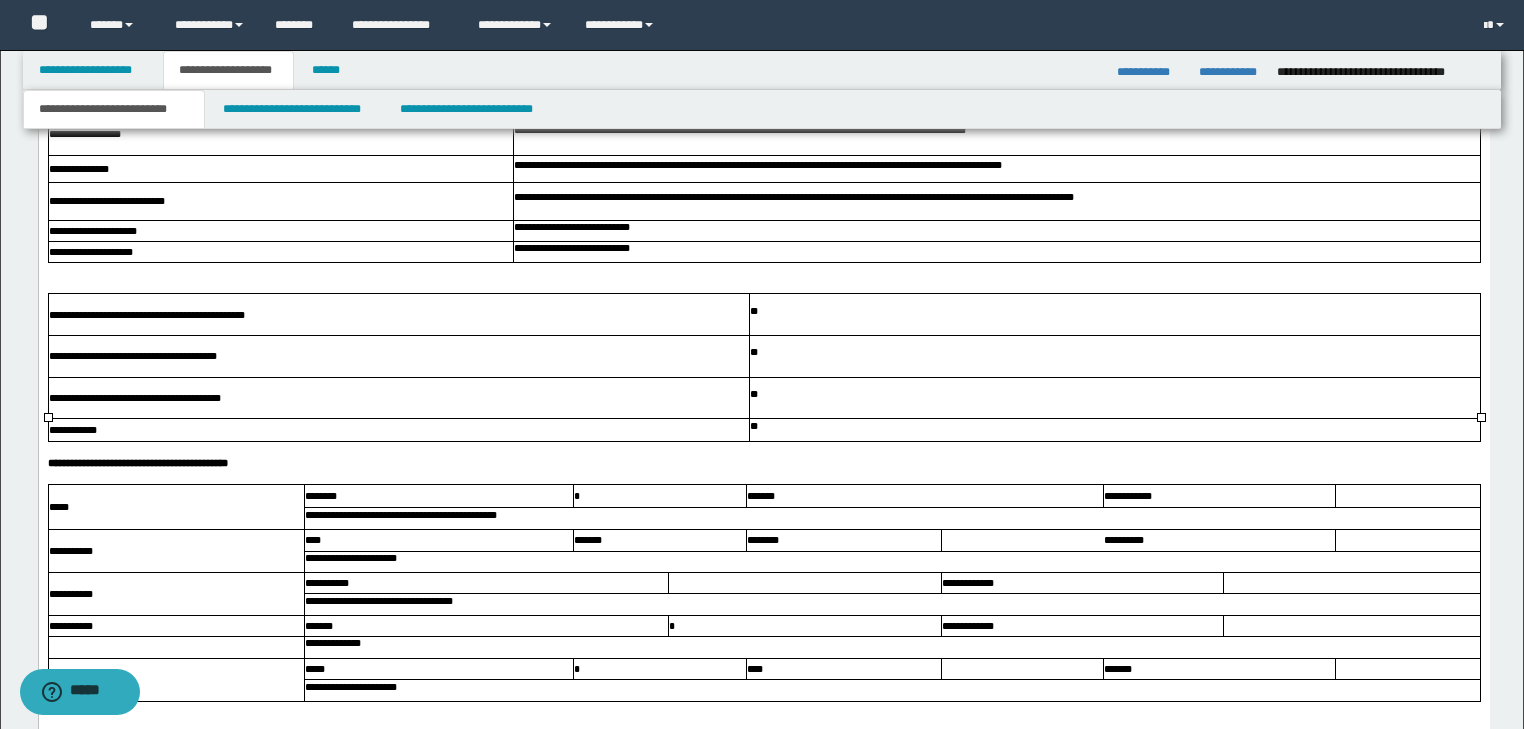 click at bounding box center [375, 272] 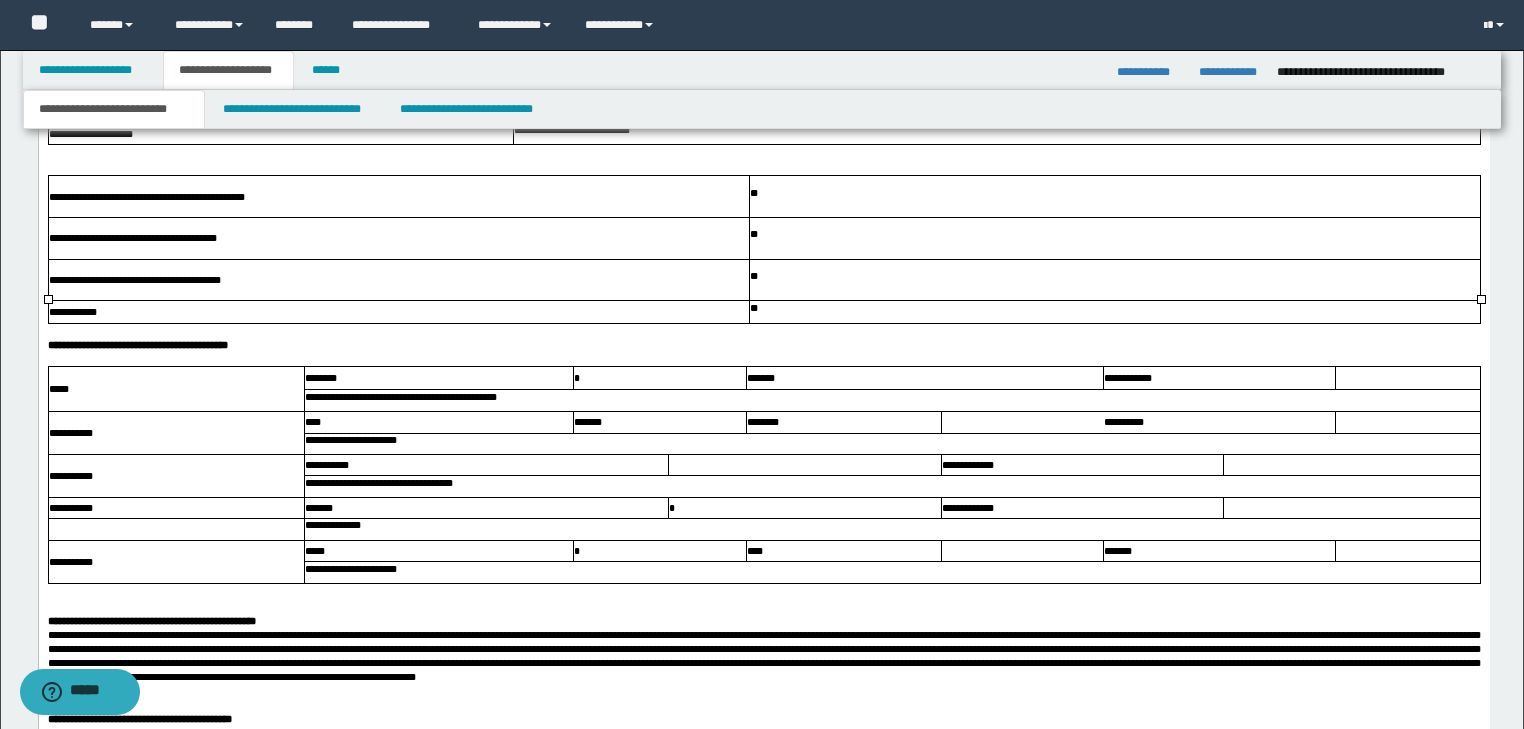 scroll, scrollTop: 3617, scrollLeft: 0, axis: vertical 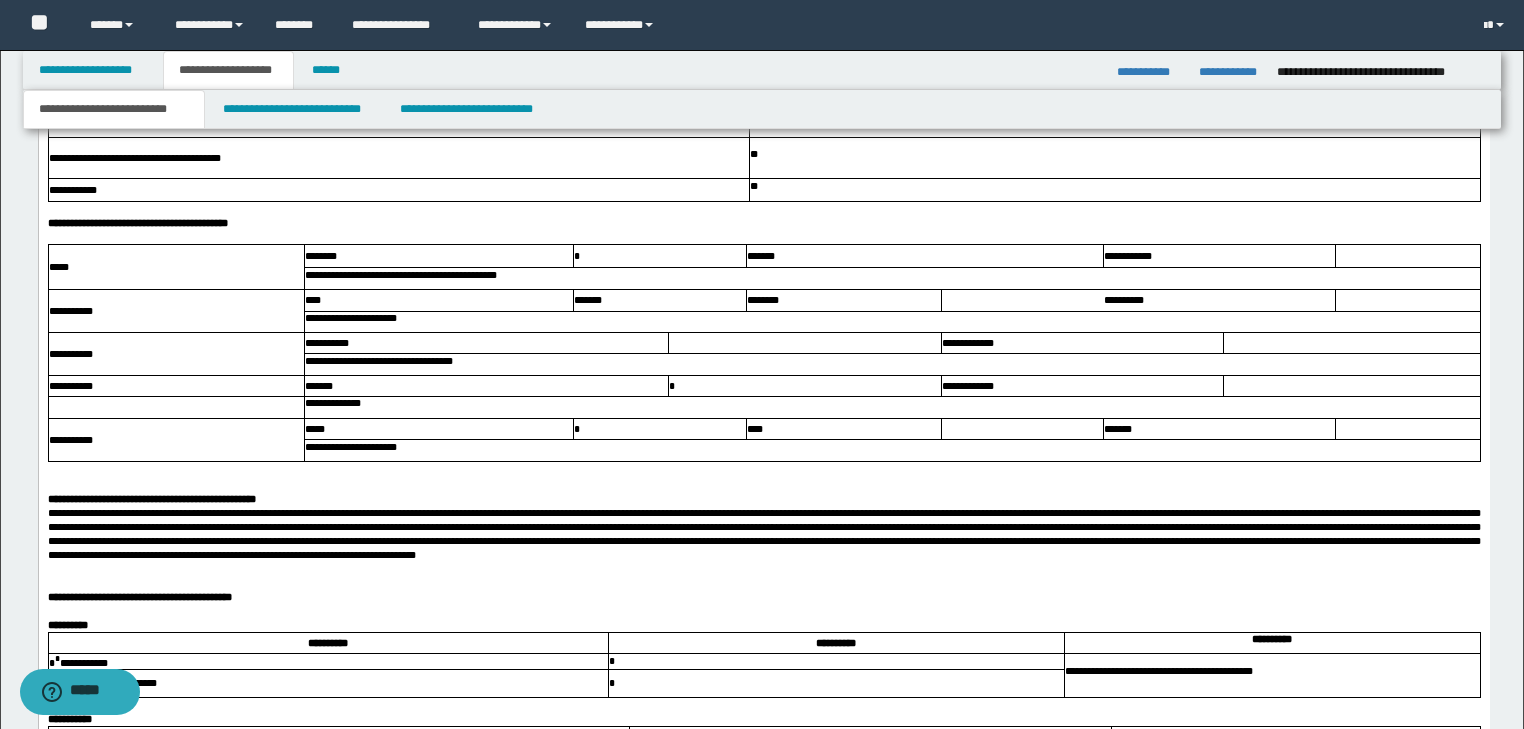 click on "**********" at bounding box center (763, 224) 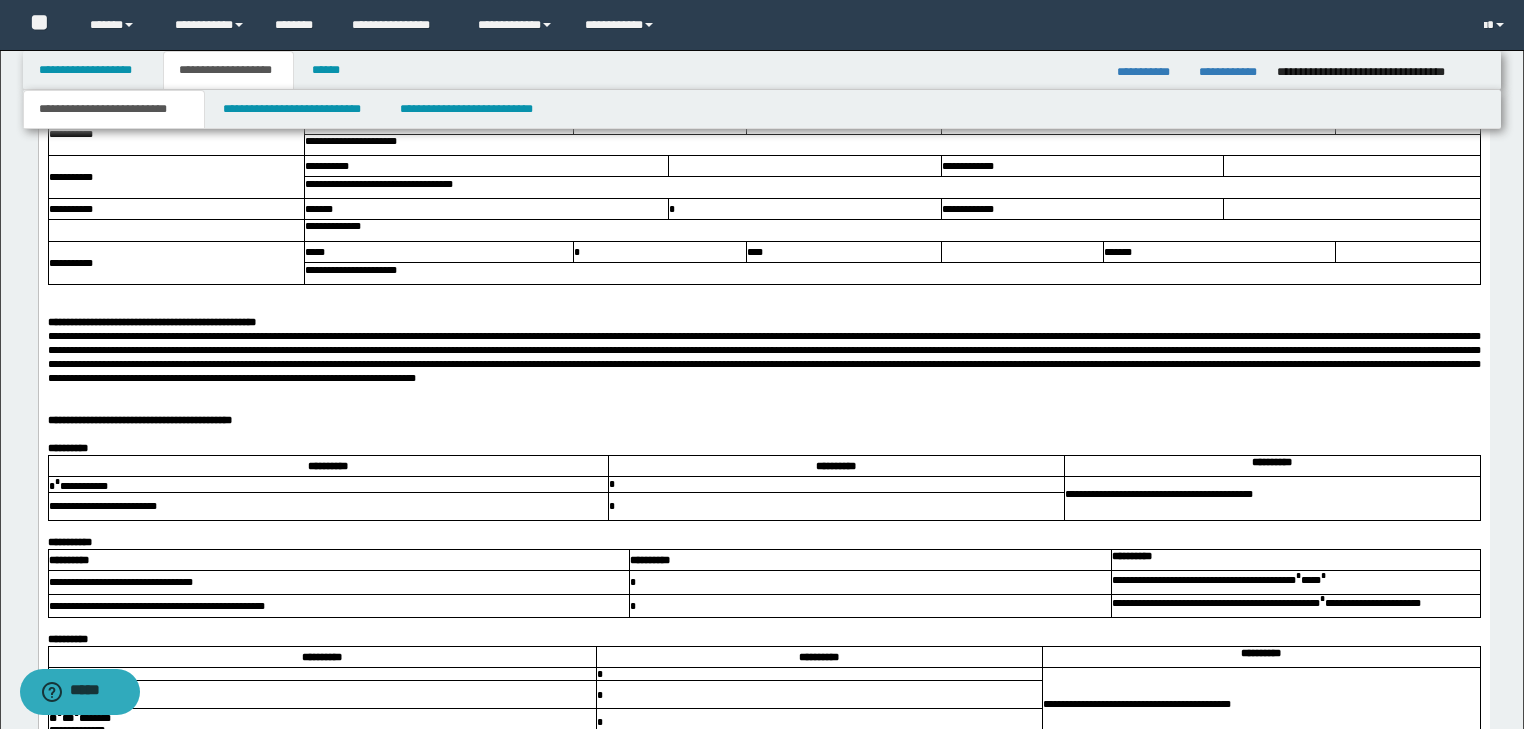 scroll, scrollTop: 3857, scrollLeft: 0, axis: vertical 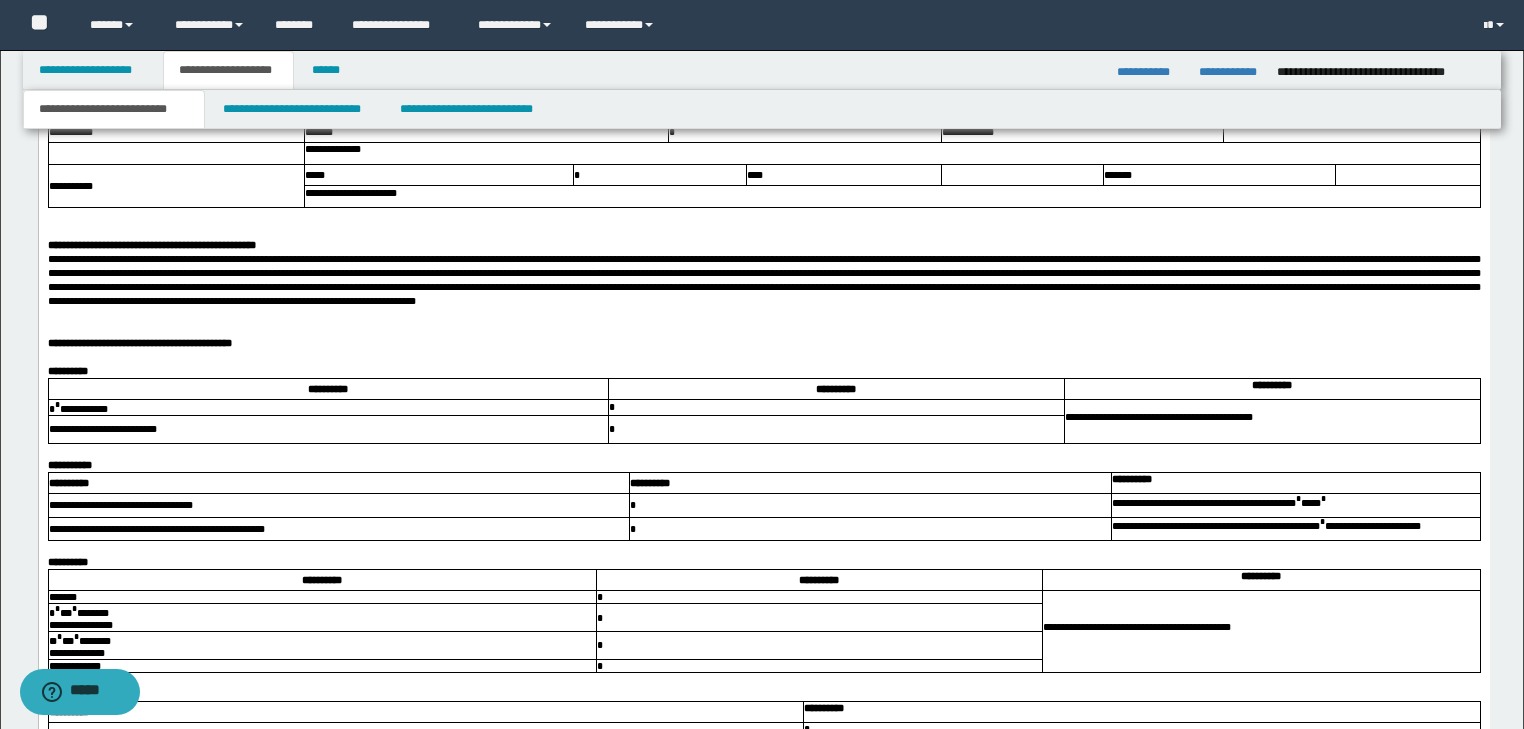 click at bounding box center (437, 216) 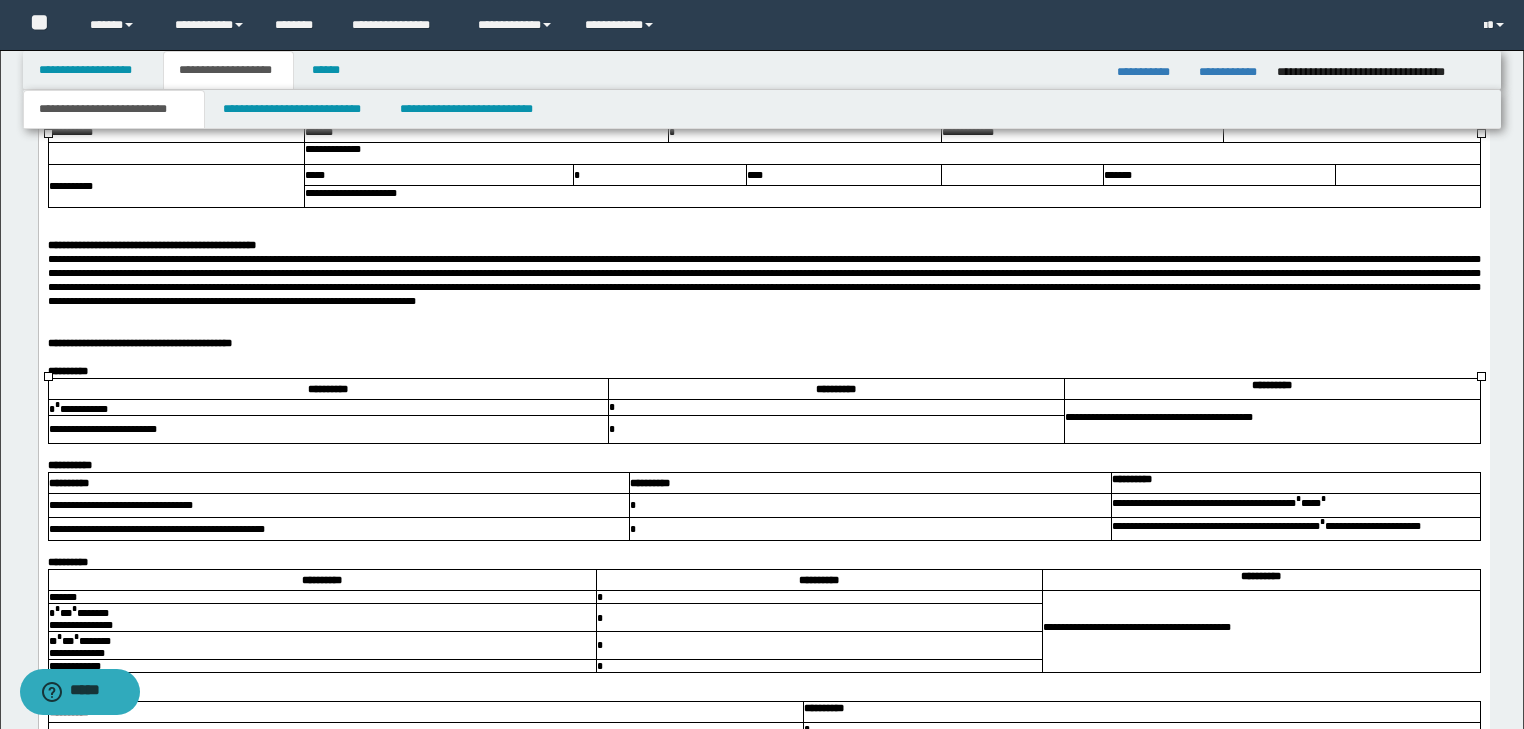 click at bounding box center [763, 232] 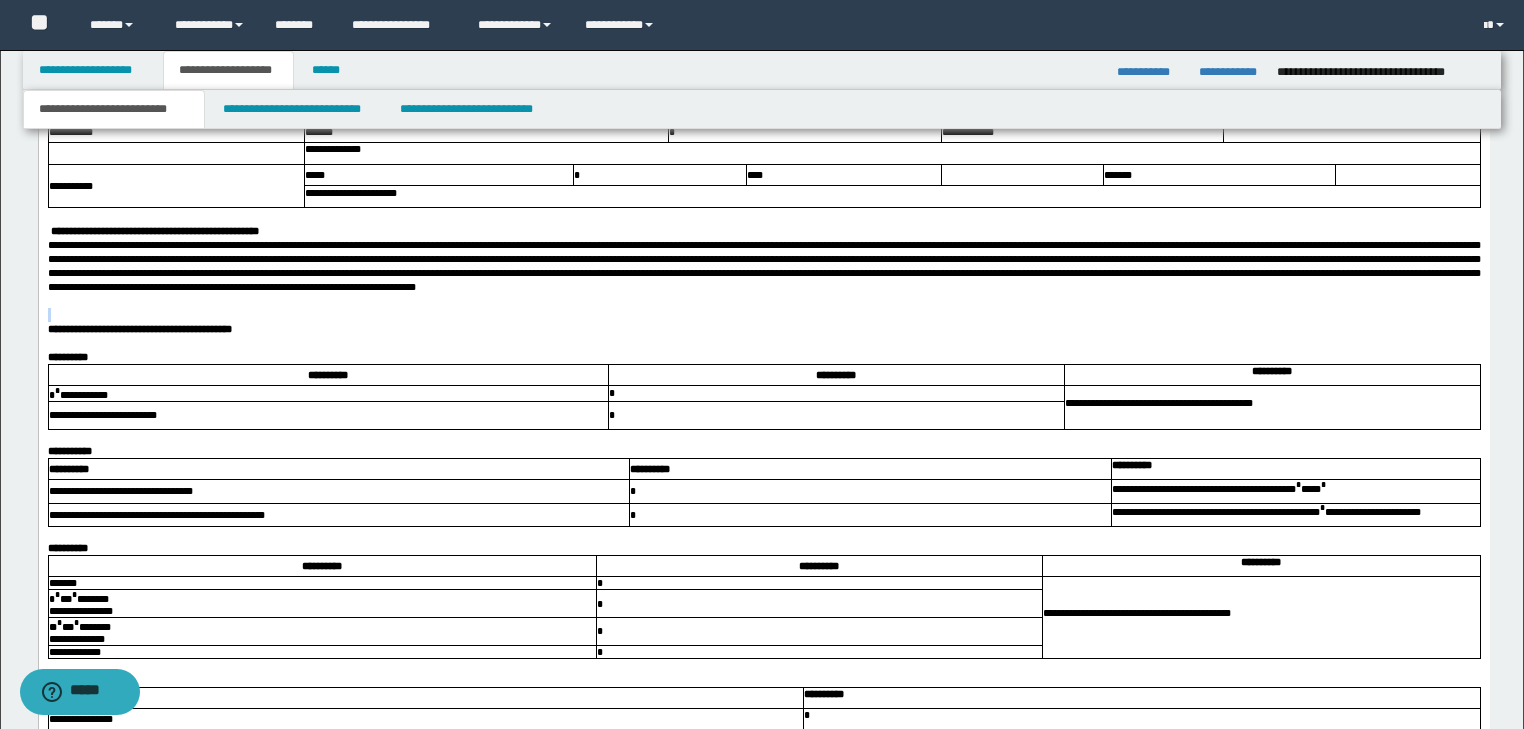 click on "**********" at bounding box center (763, -576) 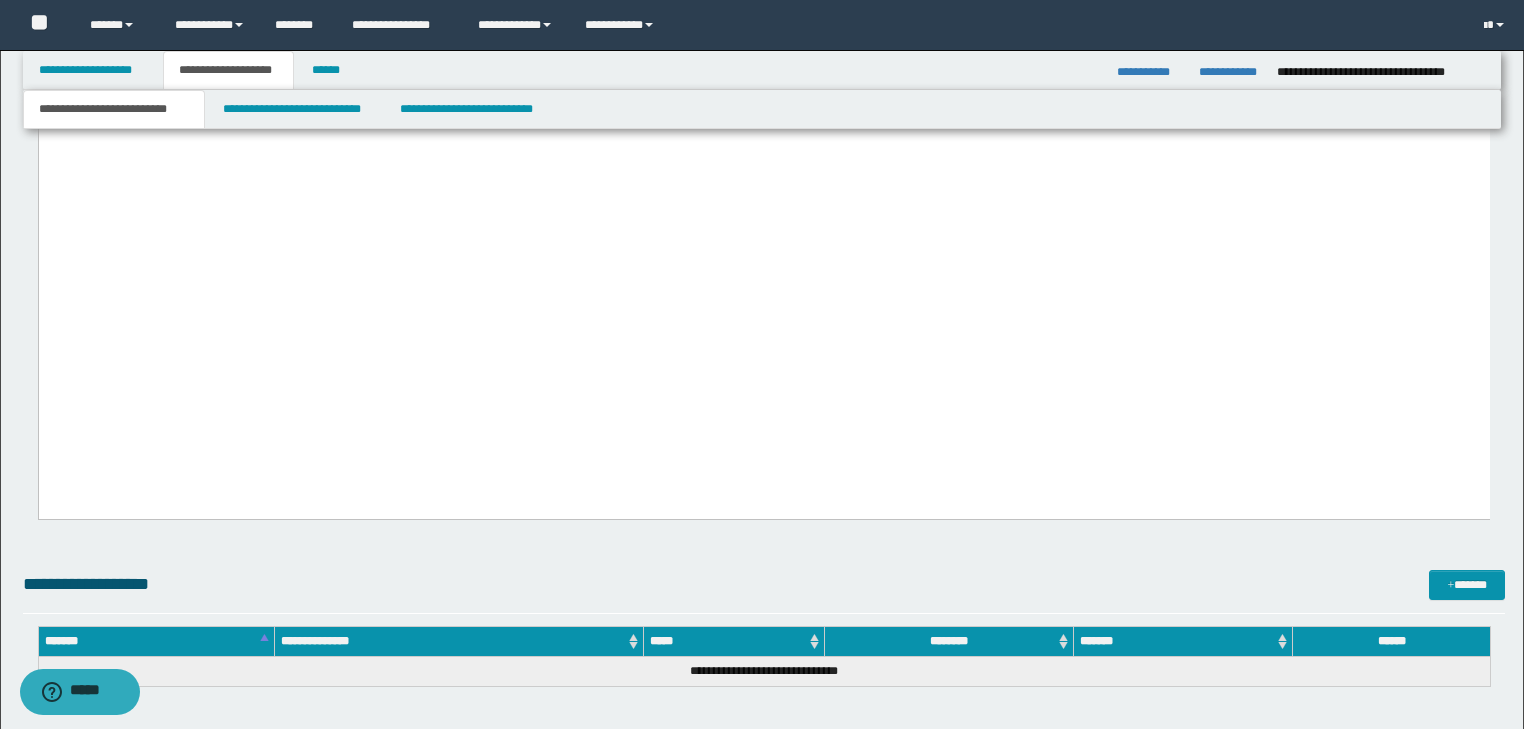 scroll, scrollTop: 5217, scrollLeft: 0, axis: vertical 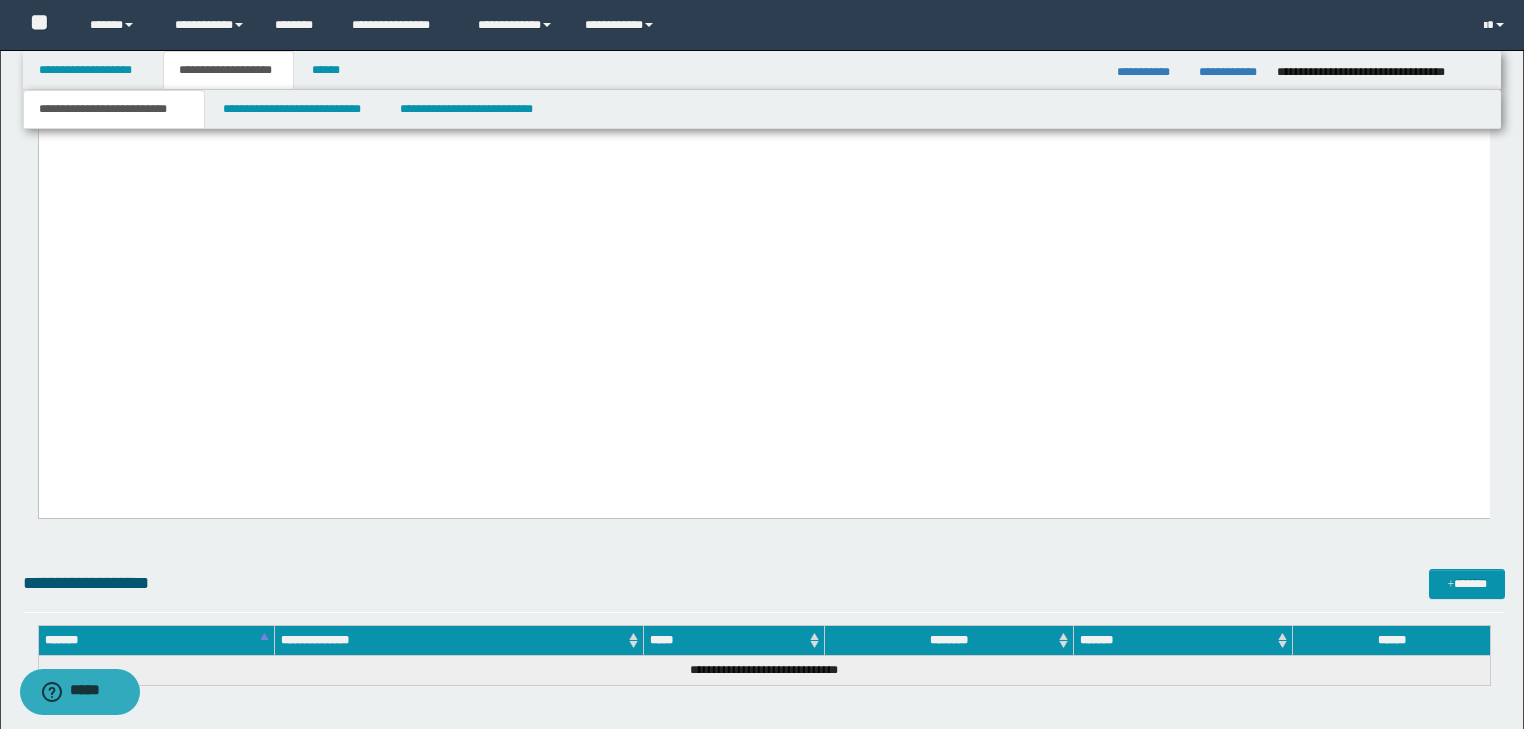 click on "**********" at bounding box center [763, 65] 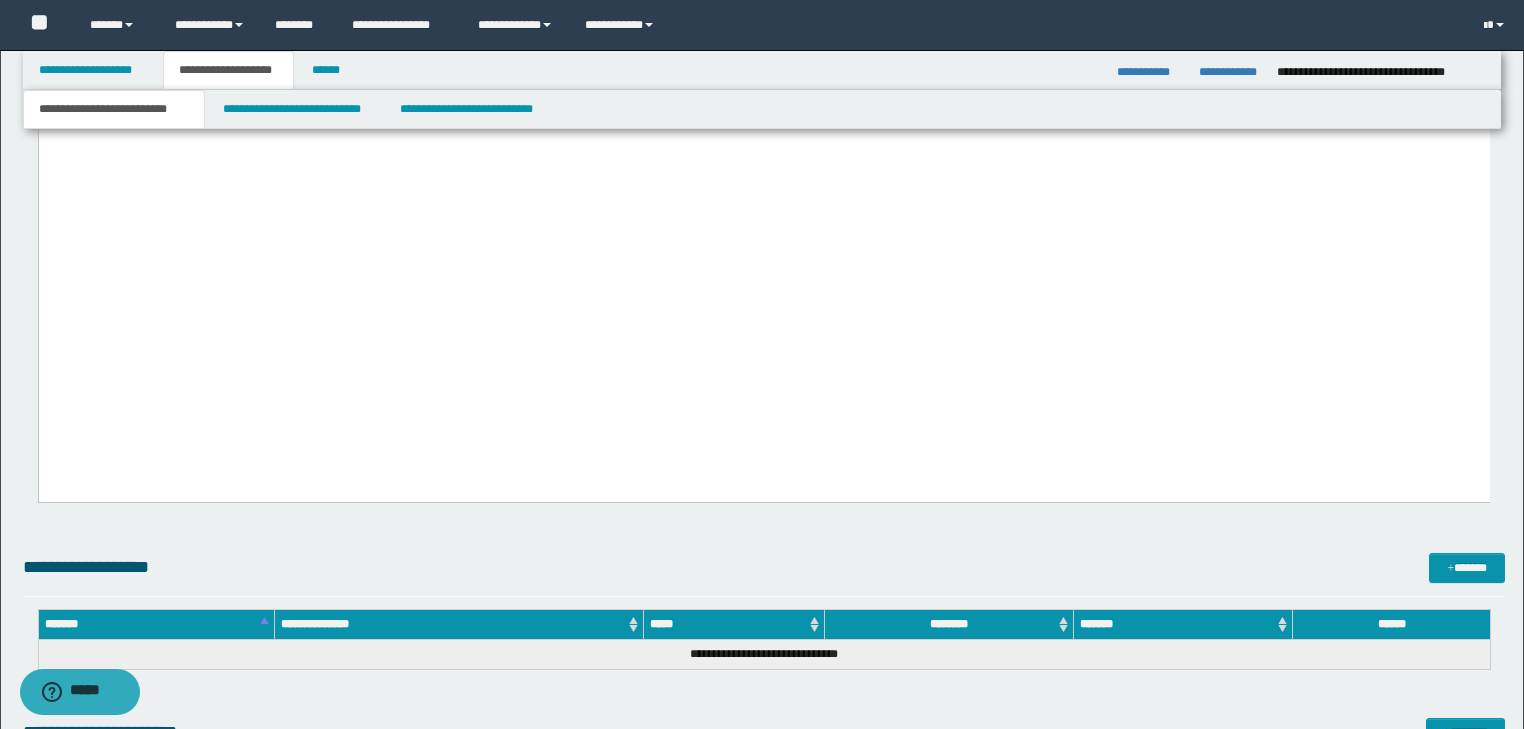 click on "**********" at bounding box center (763, 72) 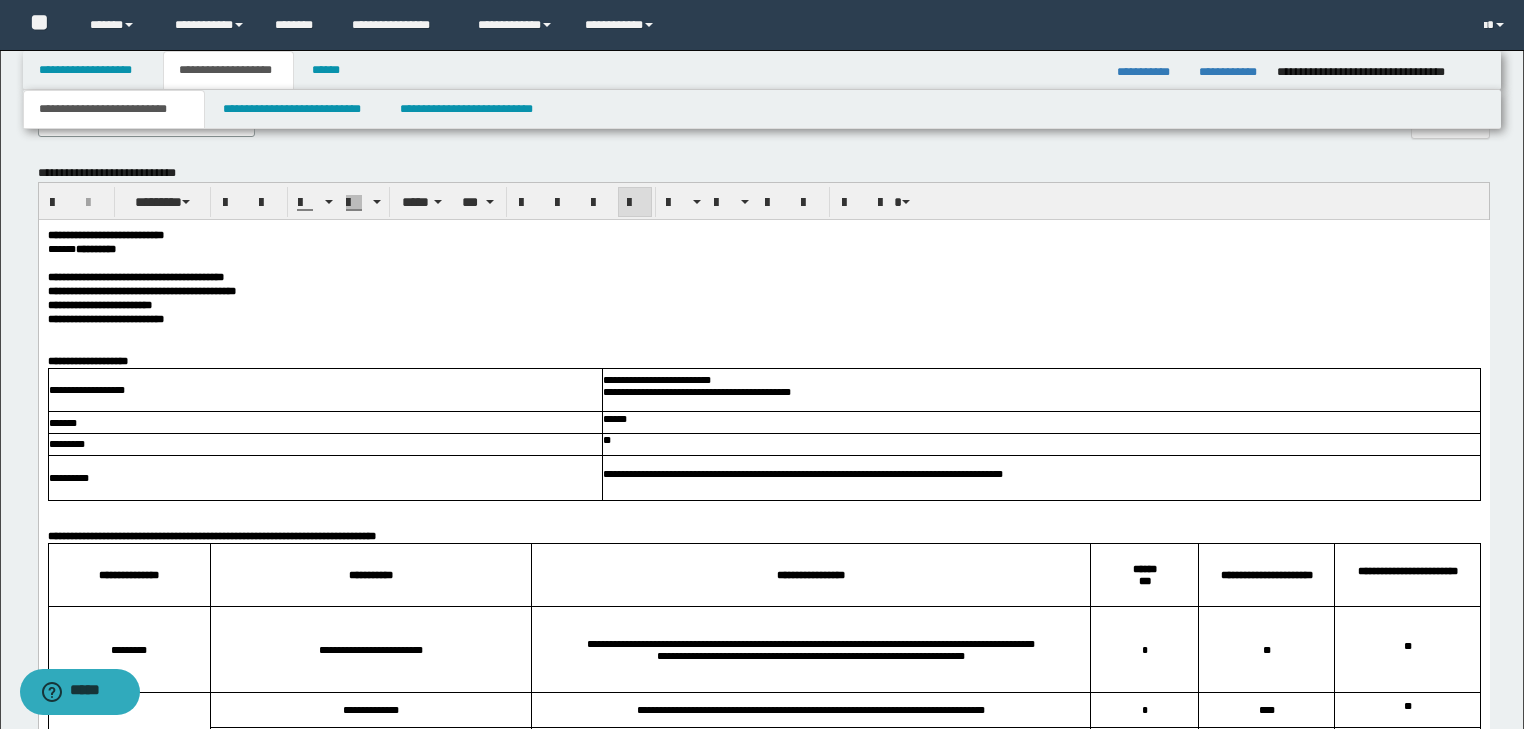 scroll, scrollTop: 1057, scrollLeft: 0, axis: vertical 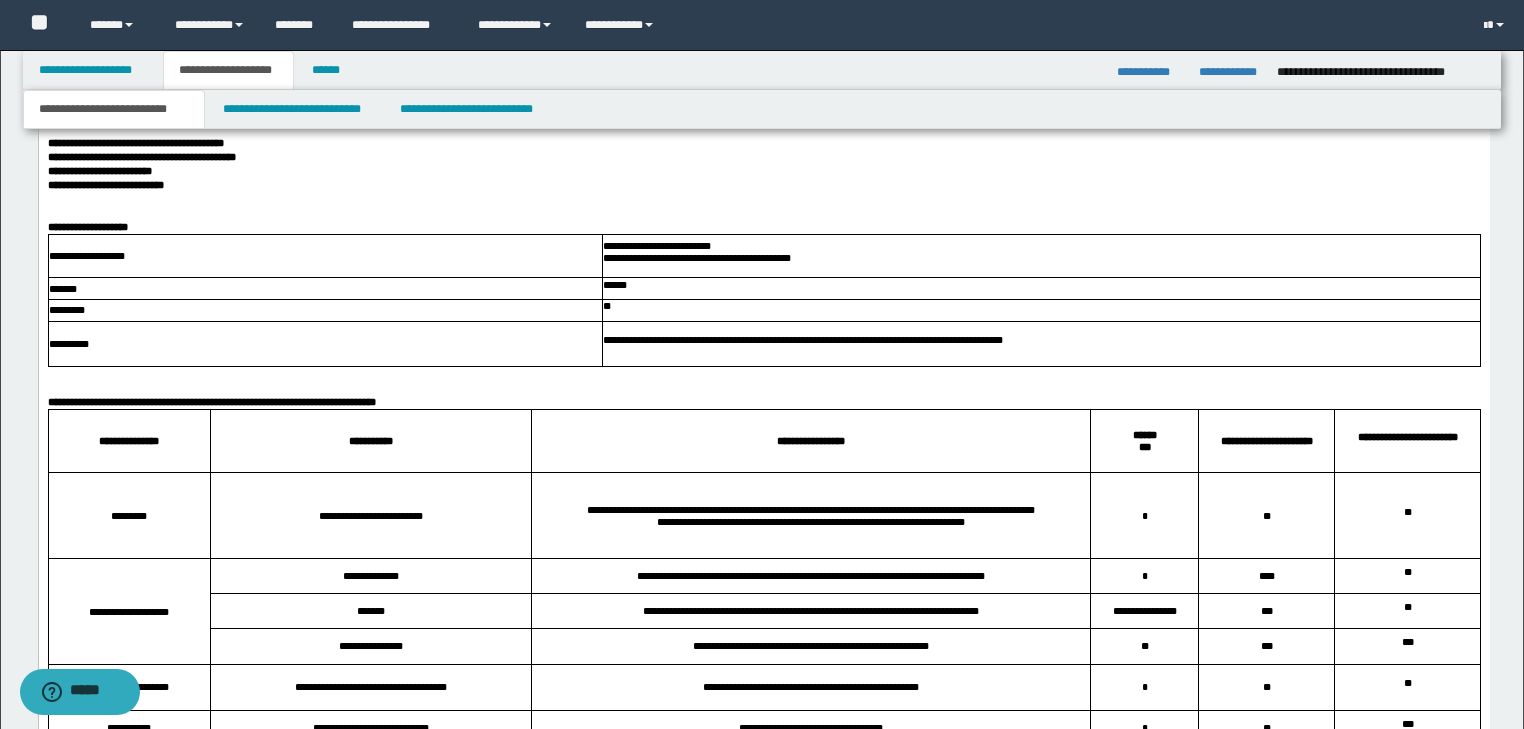 click on "**********" at bounding box center [763, 171] 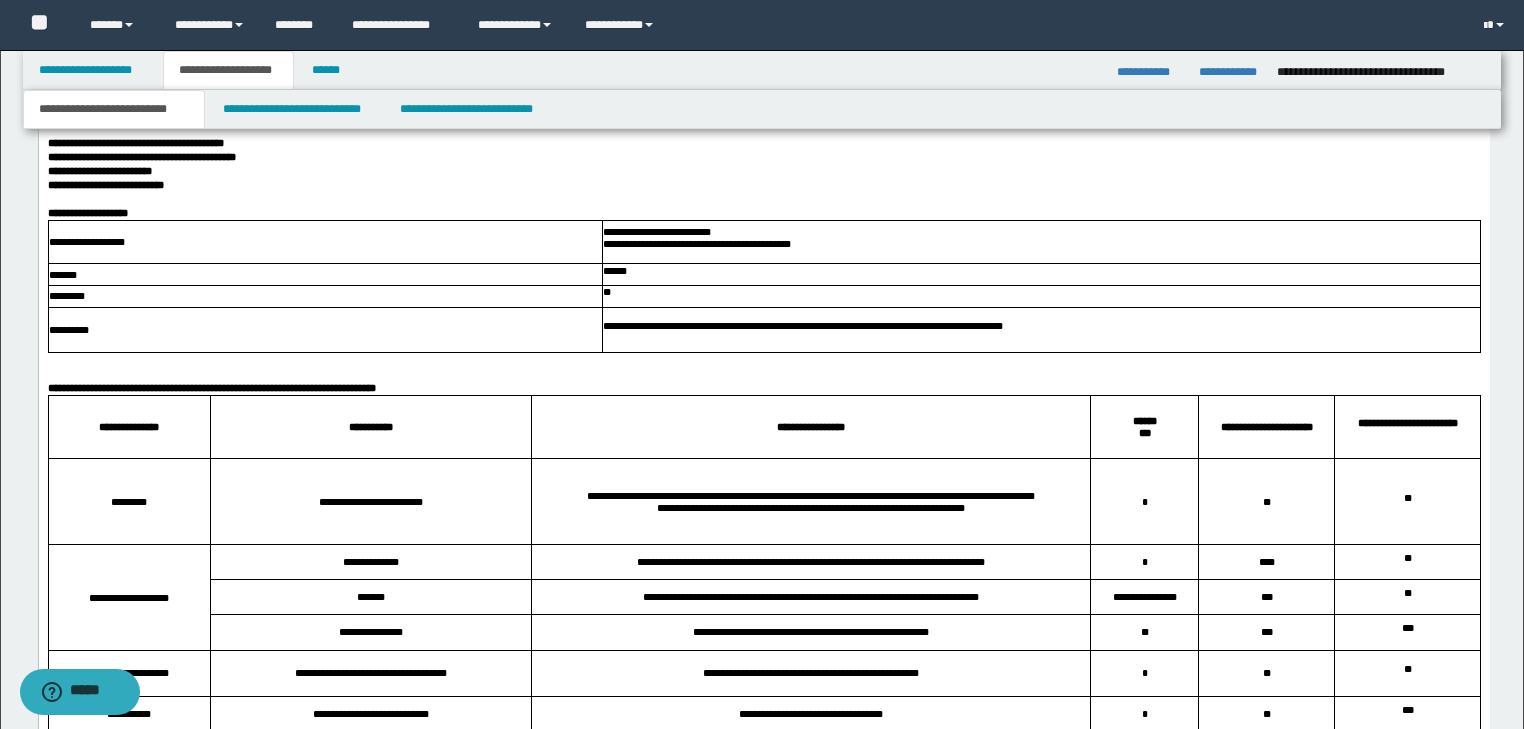 click at bounding box center (763, 374) 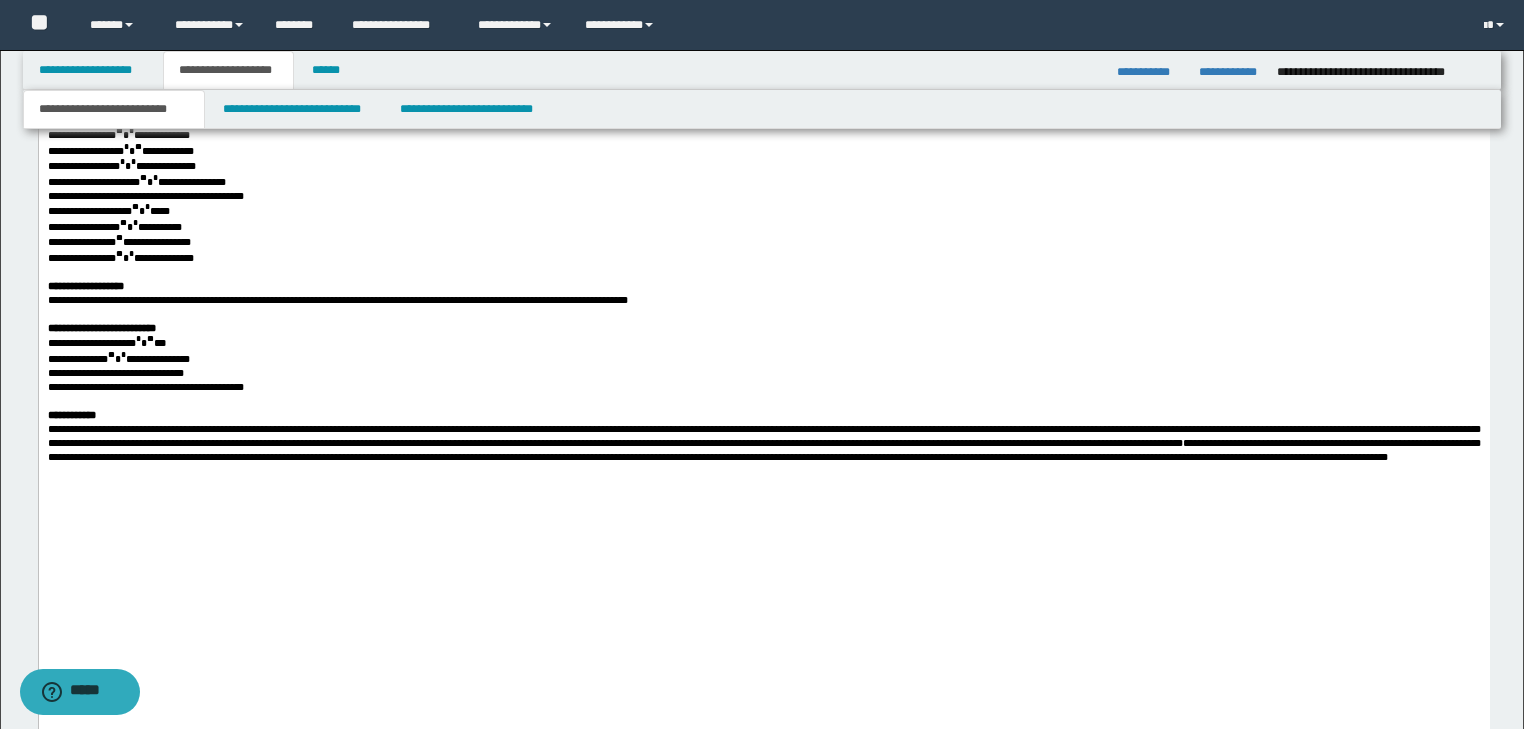 scroll, scrollTop: 4977, scrollLeft: 0, axis: vertical 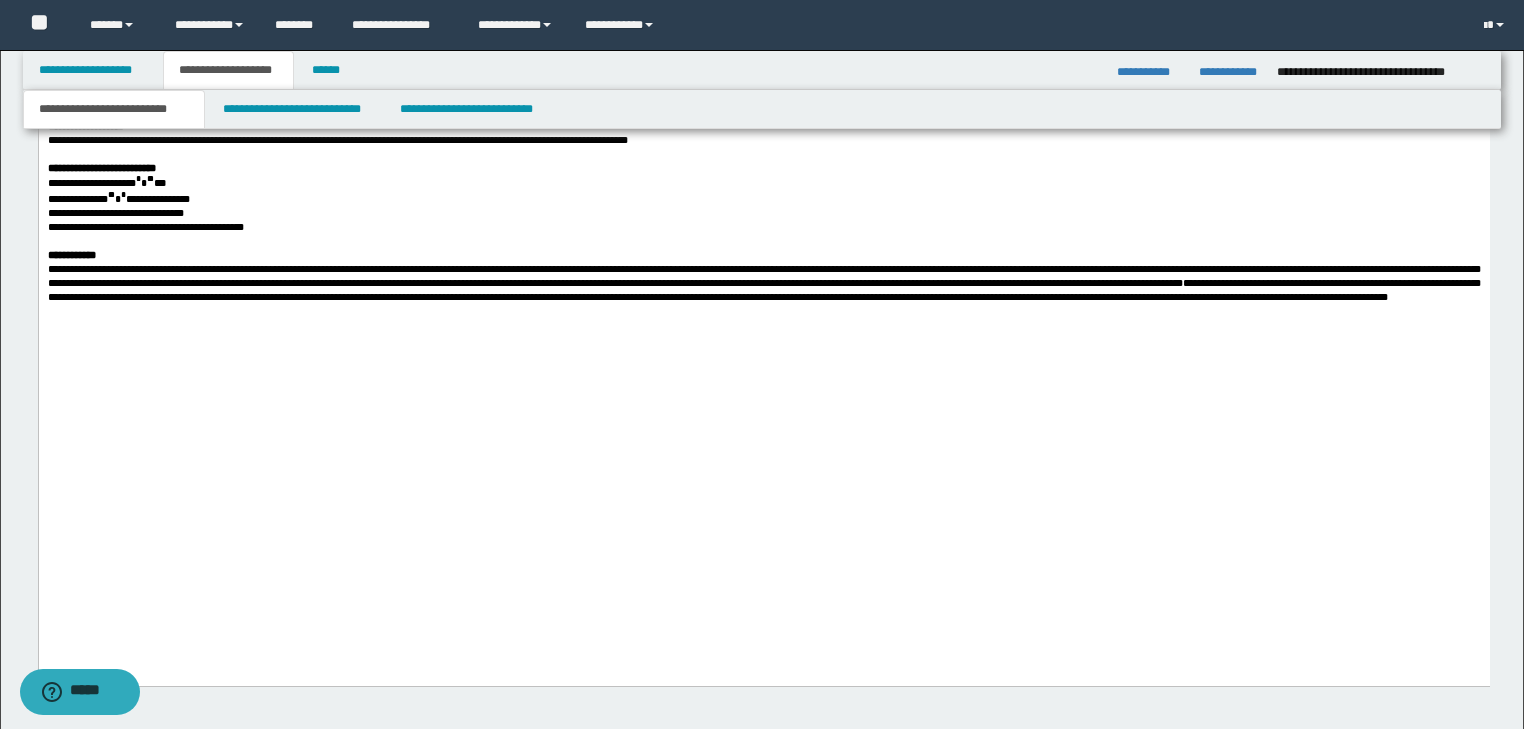 click at bounding box center [763, 242] 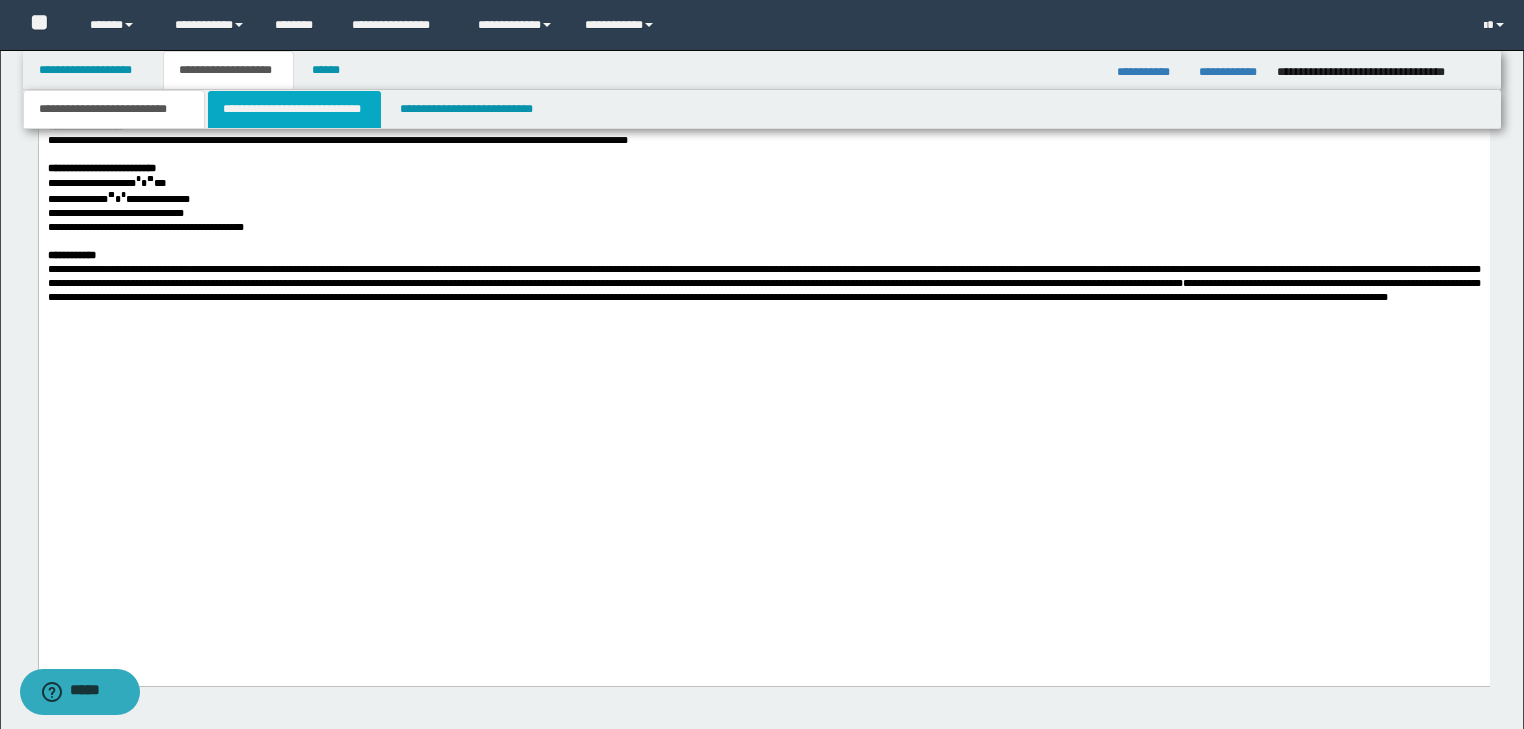 click on "**********" at bounding box center [294, 109] 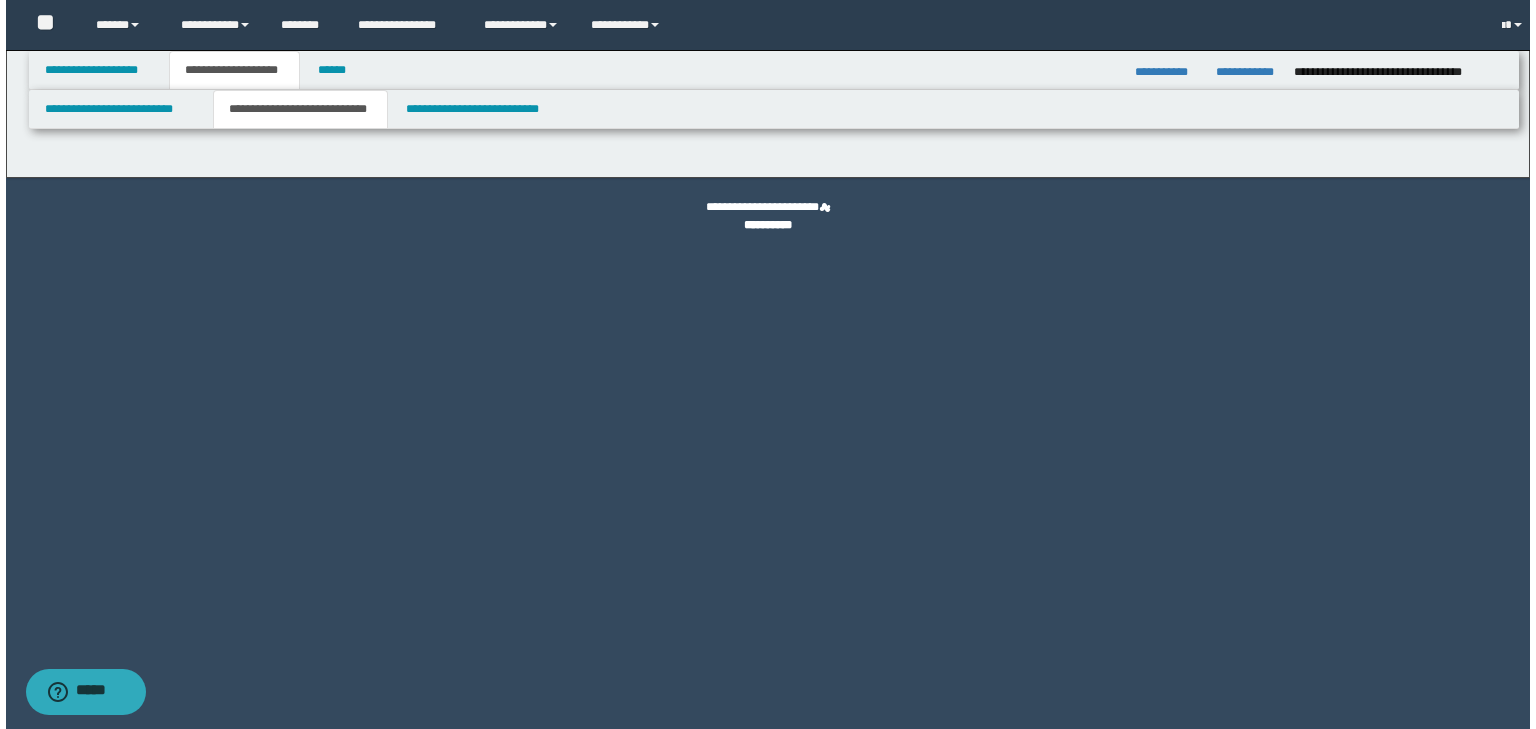 scroll, scrollTop: 0, scrollLeft: 0, axis: both 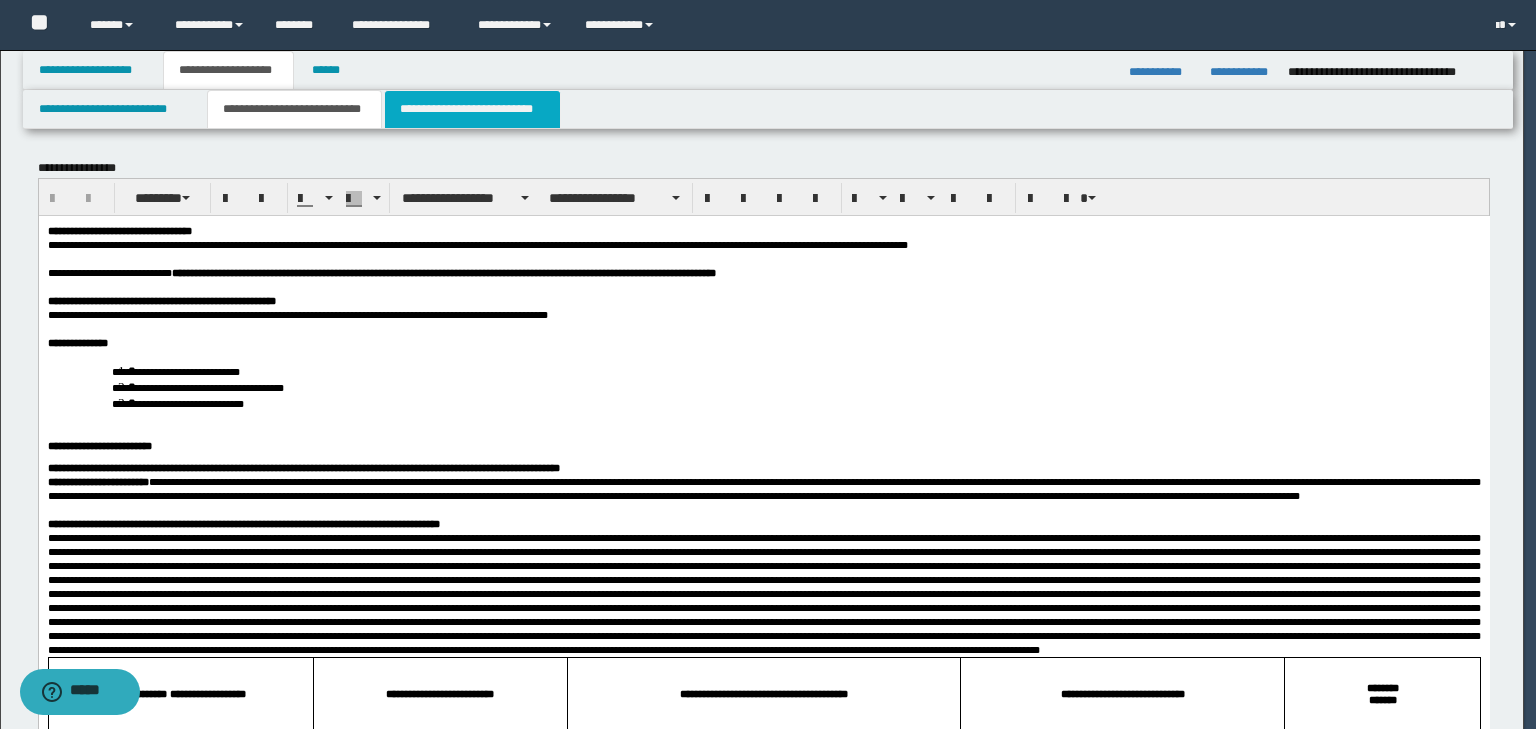 click on "**********" at bounding box center (472, 109) 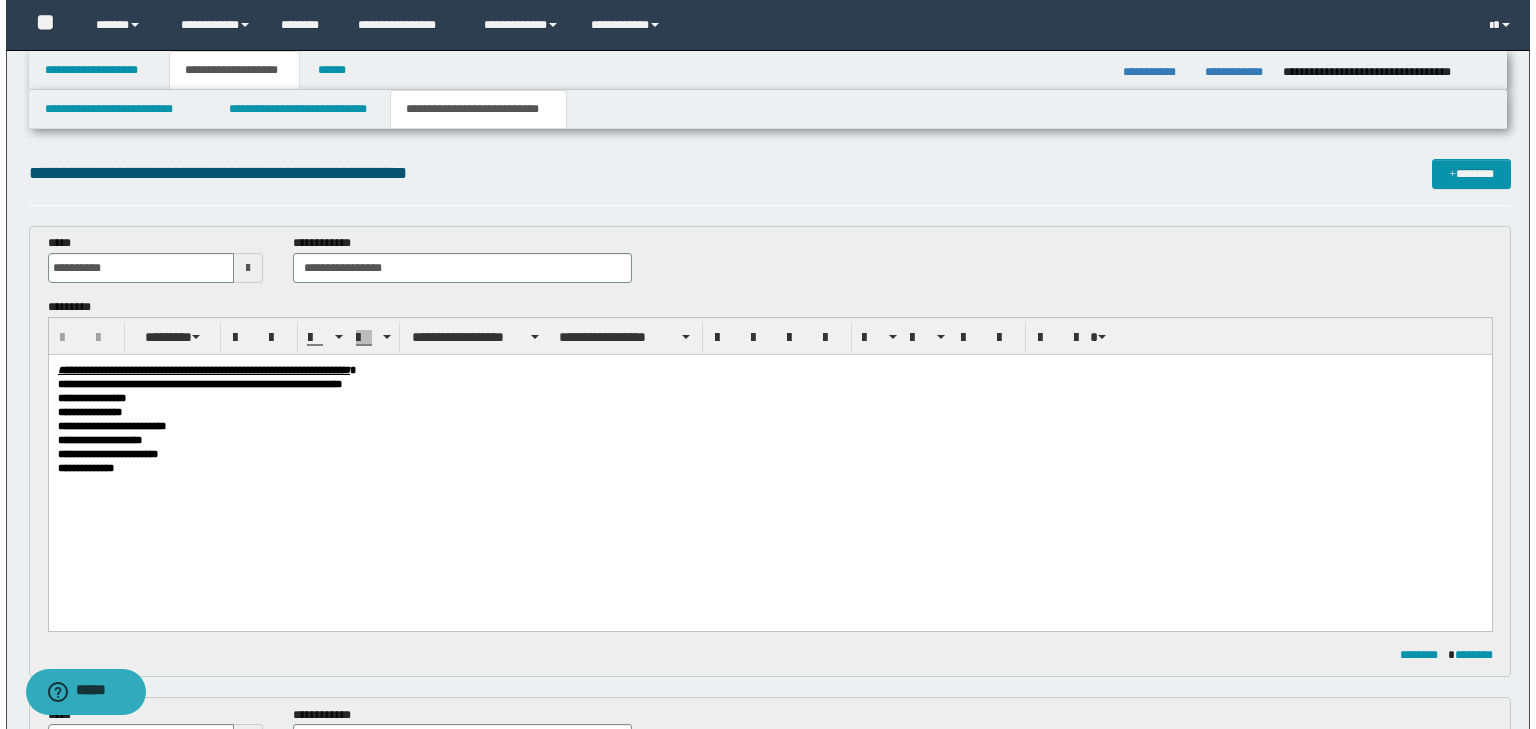 scroll, scrollTop: 0, scrollLeft: 0, axis: both 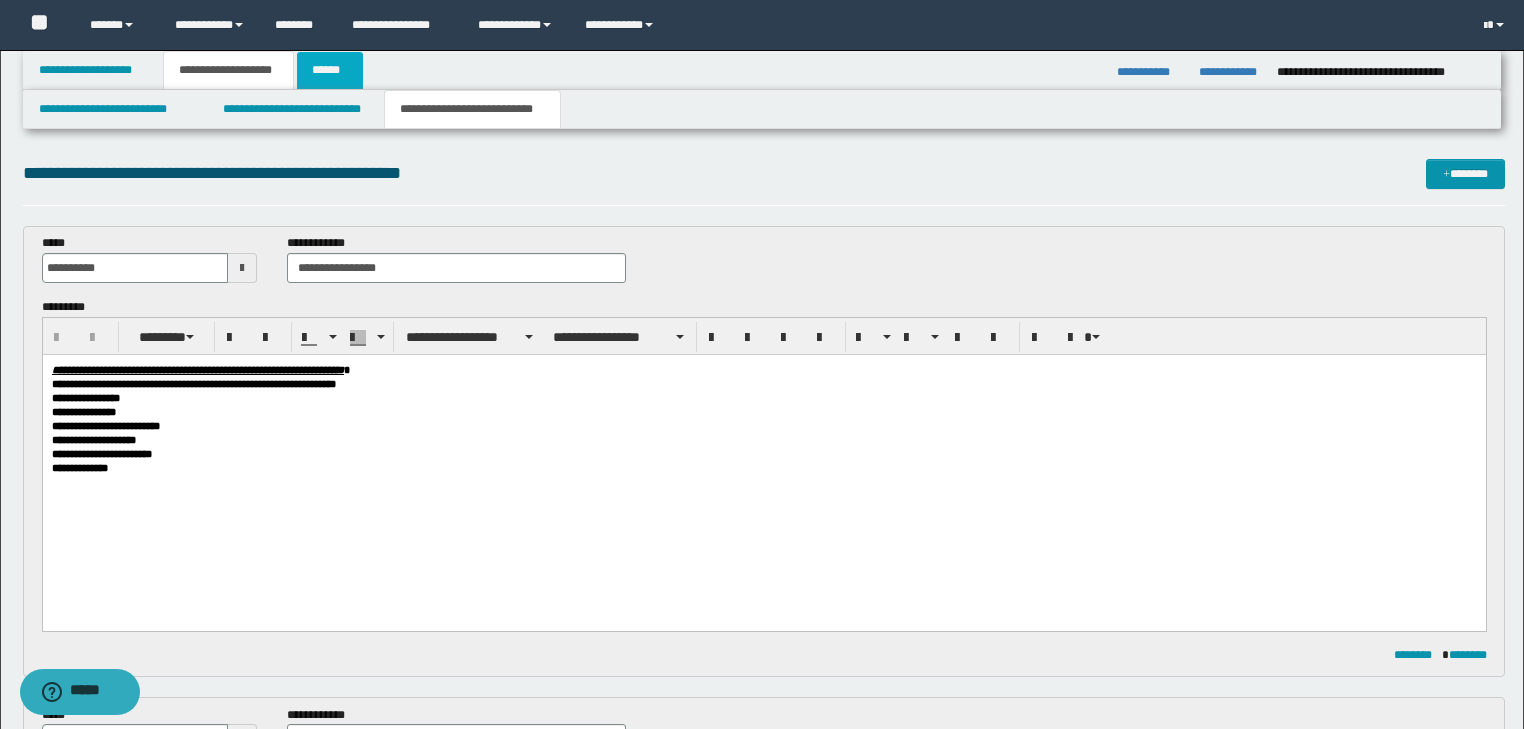 click on "******" at bounding box center (330, 70) 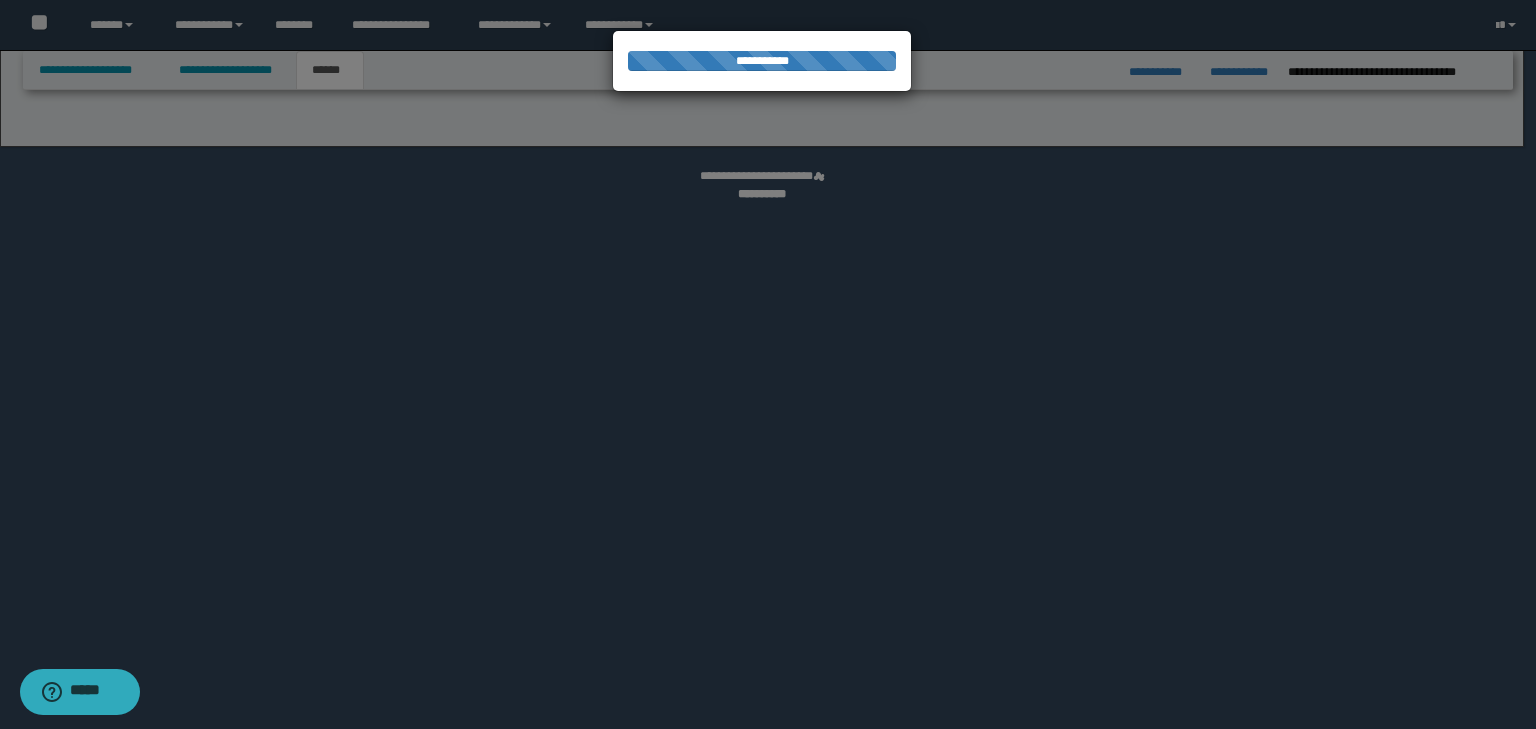 select on "*" 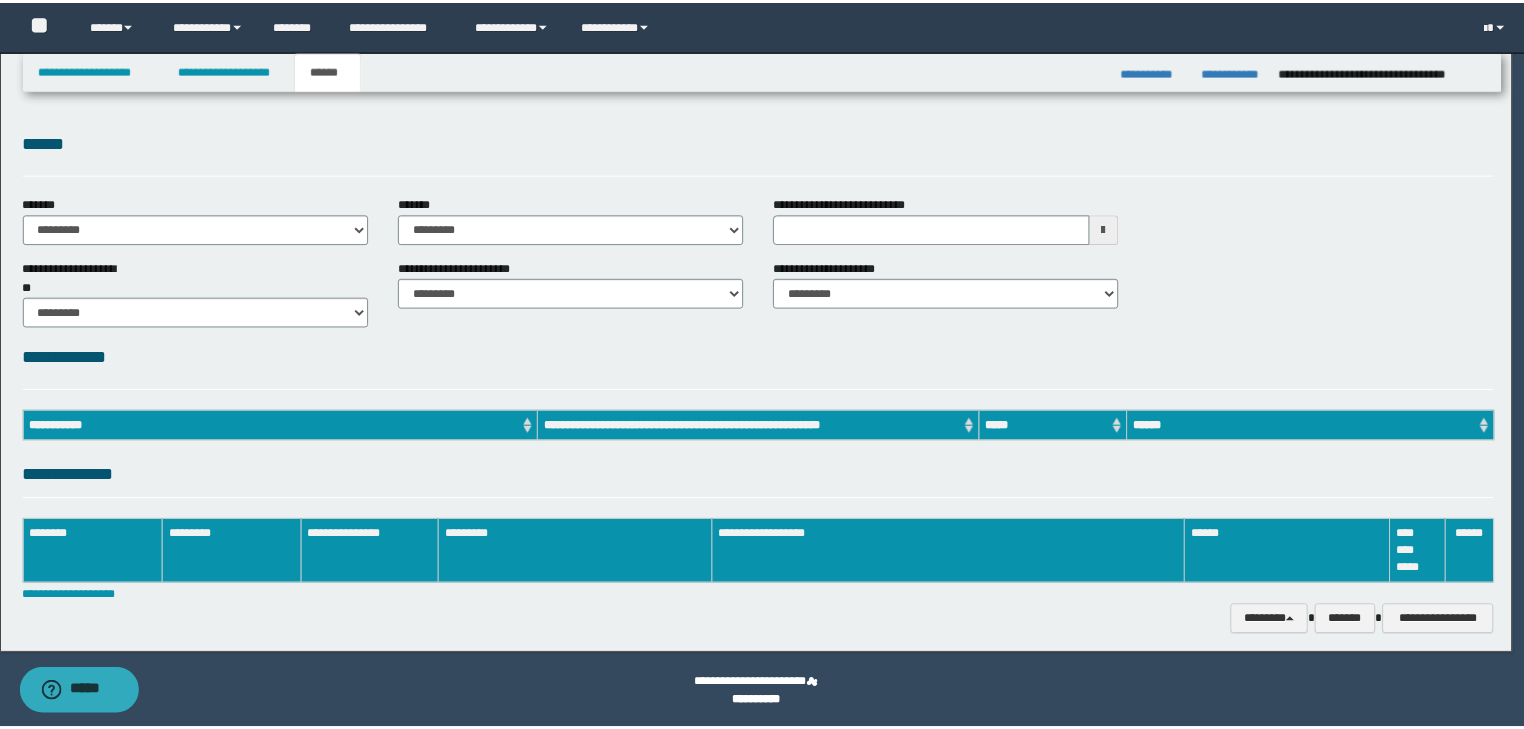 scroll, scrollTop: 0, scrollLeft: 0, axis: both 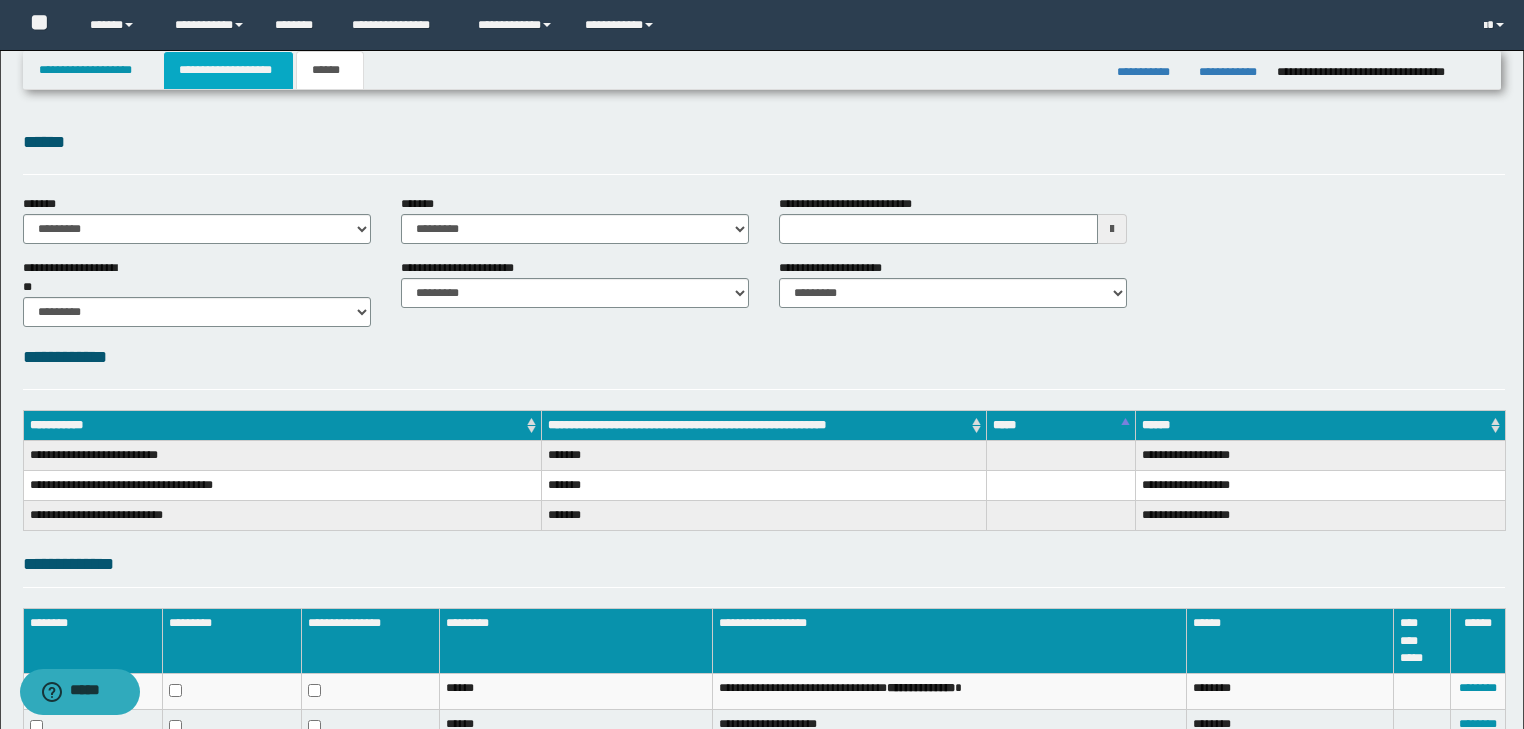 click on "**********" at bounding box center [228, 70] 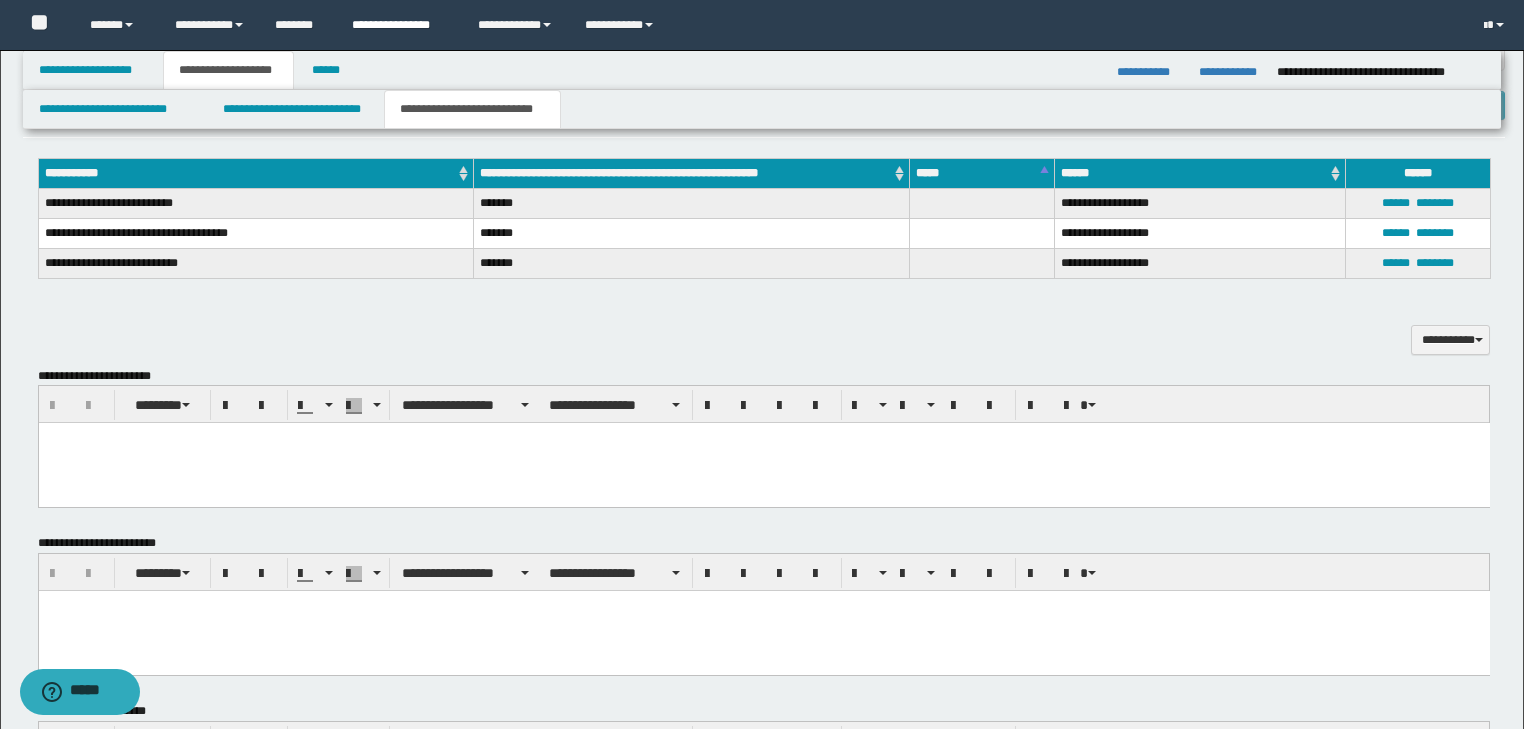 scroll, scrollTop: 654, scrollLeft: 0, axis: vertical 